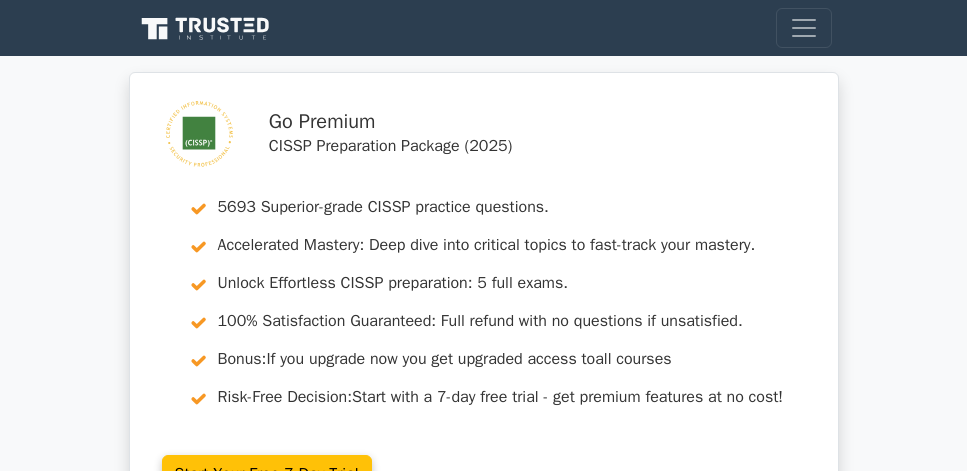 scroll, scrollTop: 1771, scrollLeft: 0, axis: vertical 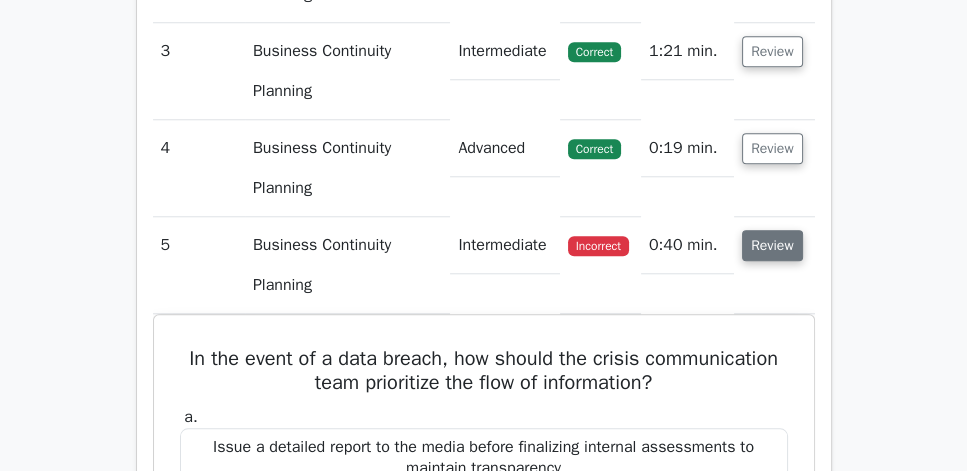 click on "Review" at bounding box center [772, 245] 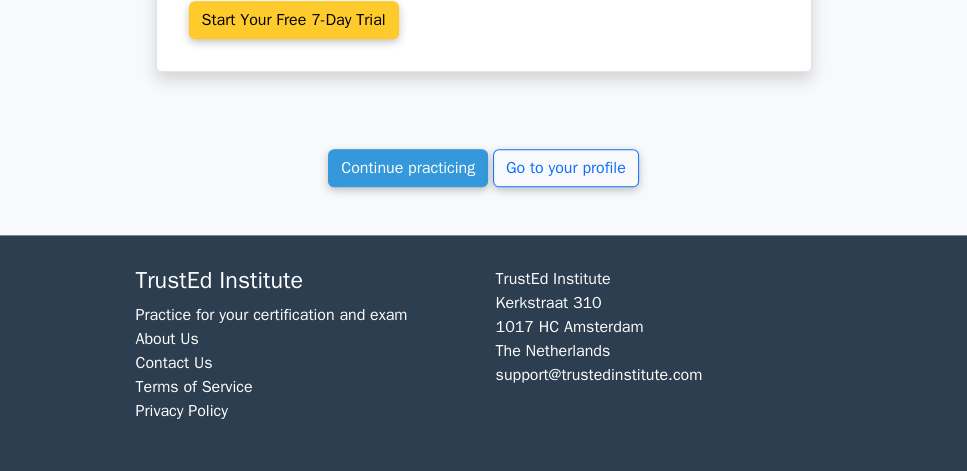 scroll, scrollTop: 2571, scrollLeft: 0, axis: vertical 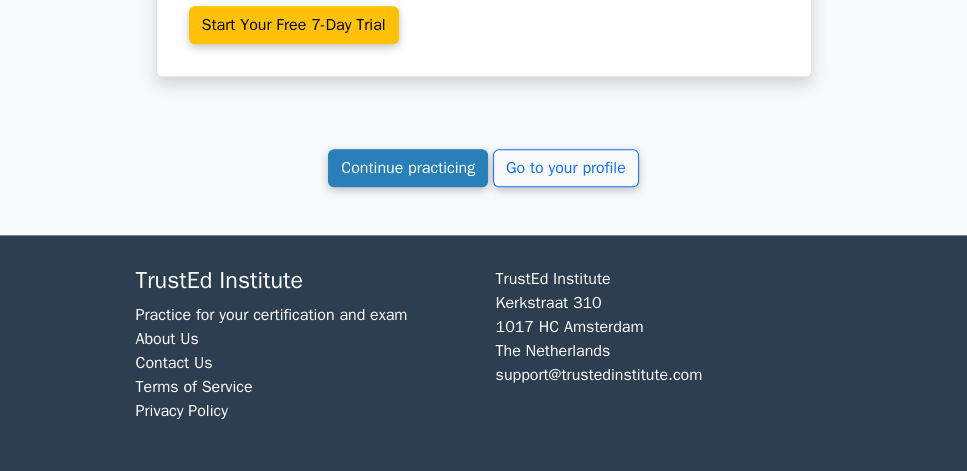 click on "Continue practicing" at bounding box center (408, 168) 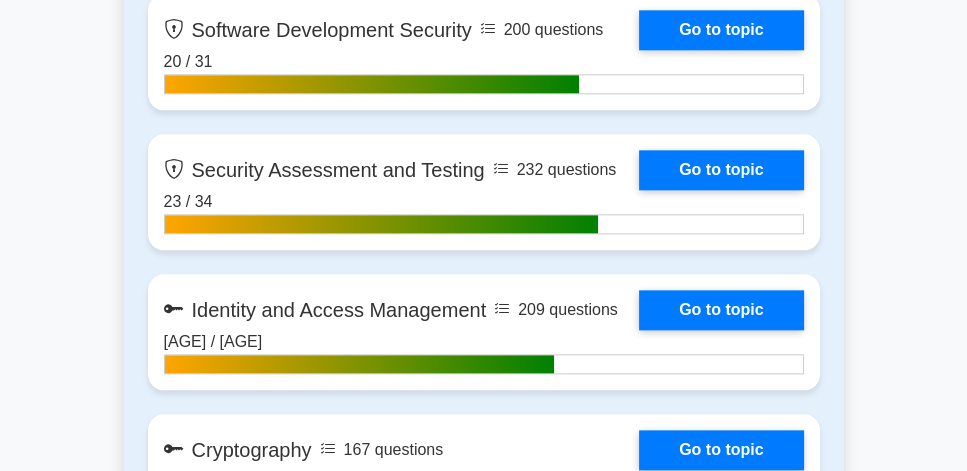 scroll, scrollTop: 2057, scrollLeft: 0, axis: vertical 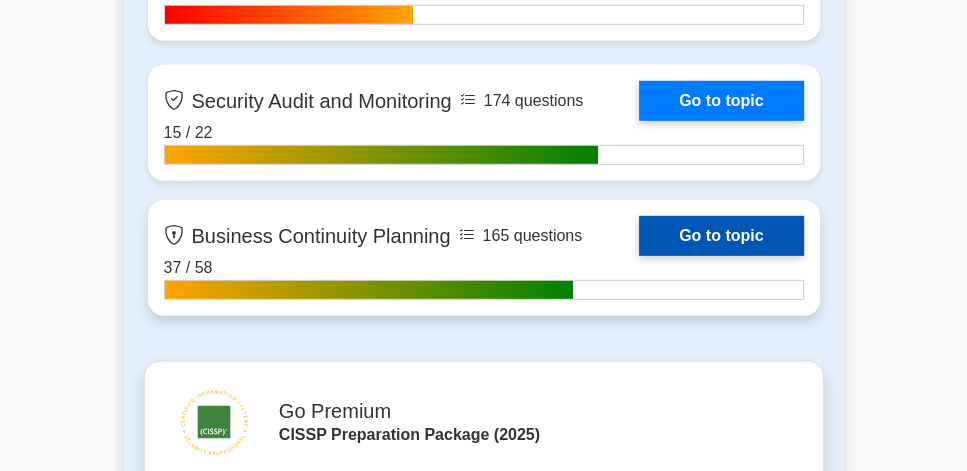 click on "Go to topic" at bounding box center [721, 236] 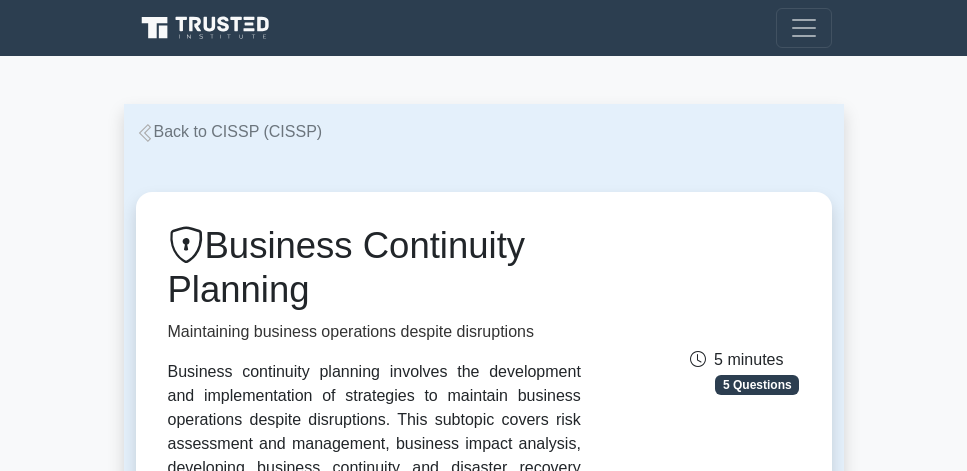 scroll, scrollTop: 0, scrollLeft: 0, axis: both 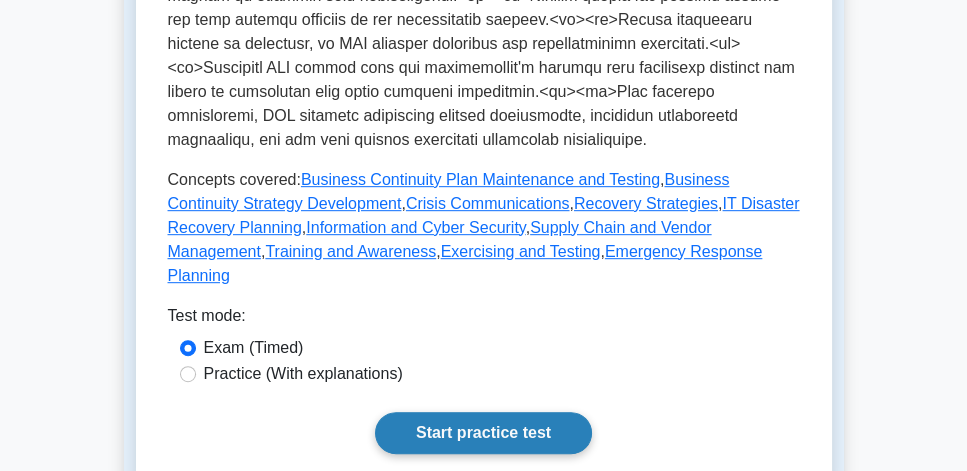 click on "Start practice test" at bounding box center (483, 433) 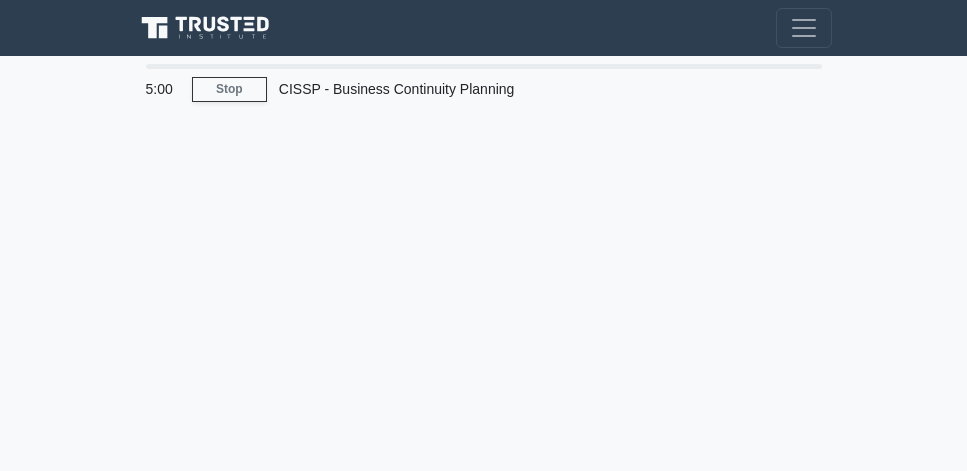scroll, scrollTop: 0, scrollLeft: 0, axis: both 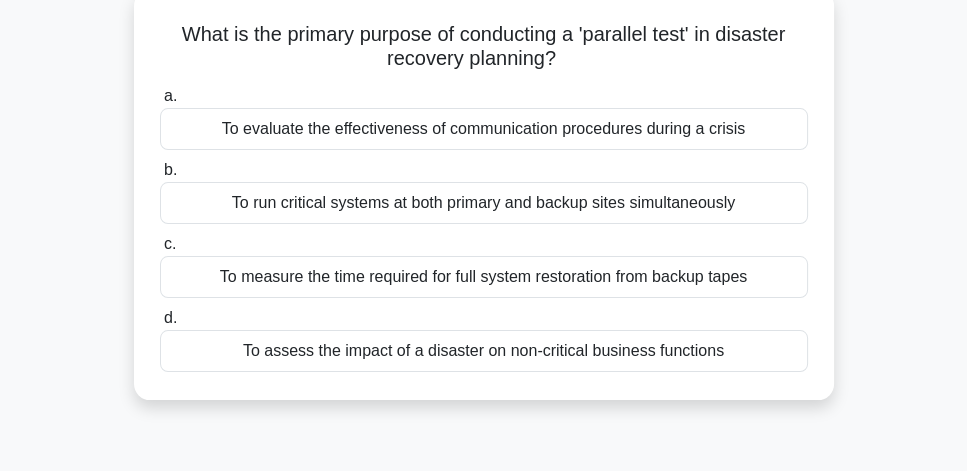 click on "To run critical systems at both primary and backup sites simultaneously" at bounding box center [484, 203] 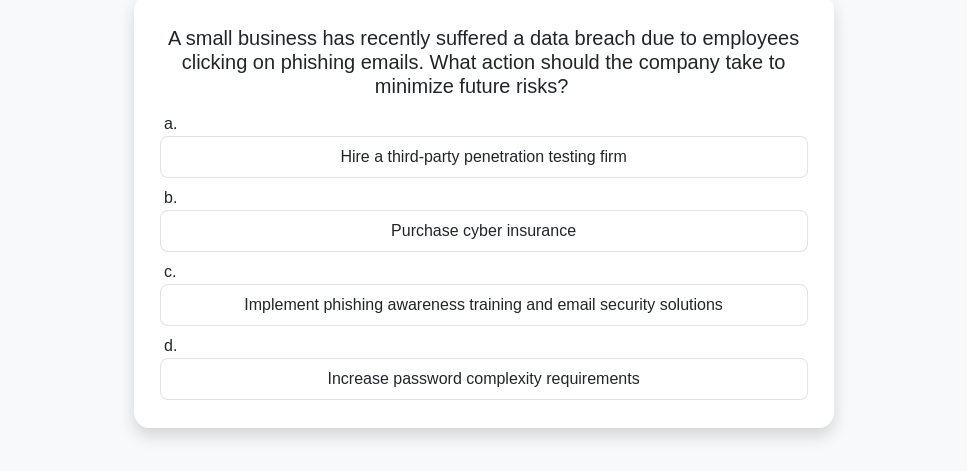 scroll, scrollTop: 114, scrollLeft: 0, axis: vertical 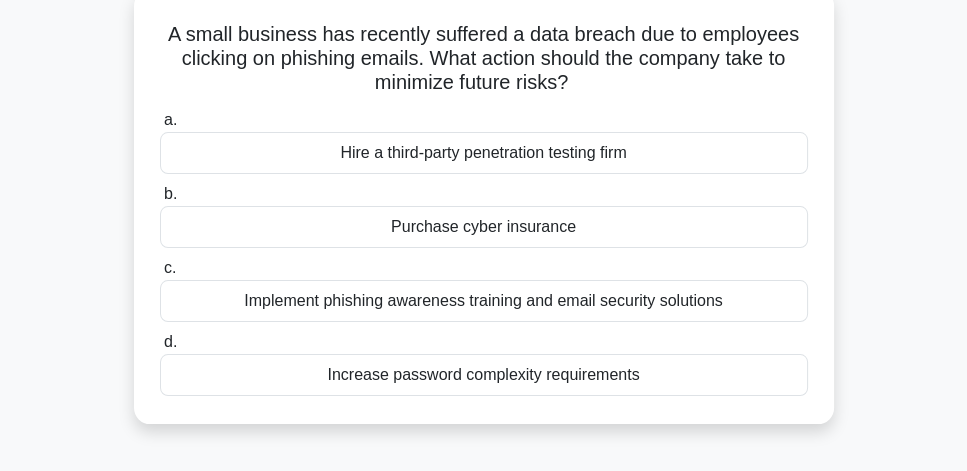 click on "Implement phishing awareness training and email security solutions" at bounding box center [484, 301] 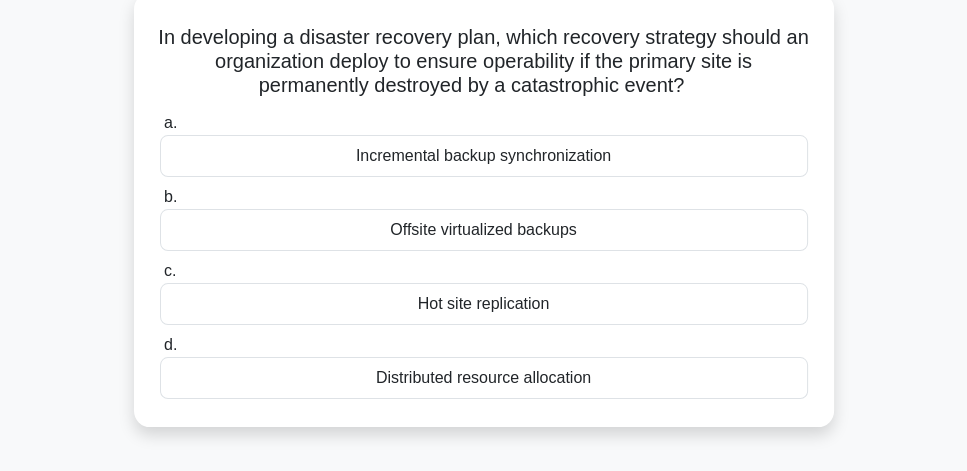 scroll, scrollTop: 114, scrollLeft: 0, axis: vertical 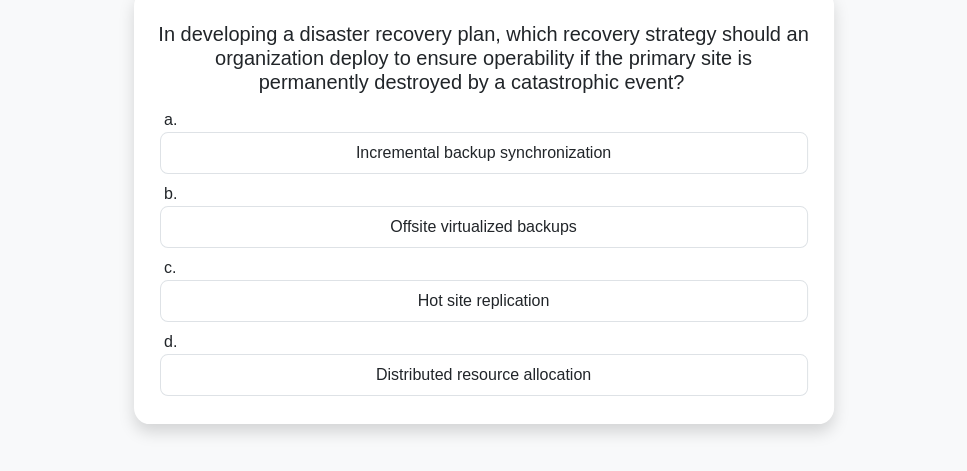 click on "Hot site replication" at bounding box center (484, 301) 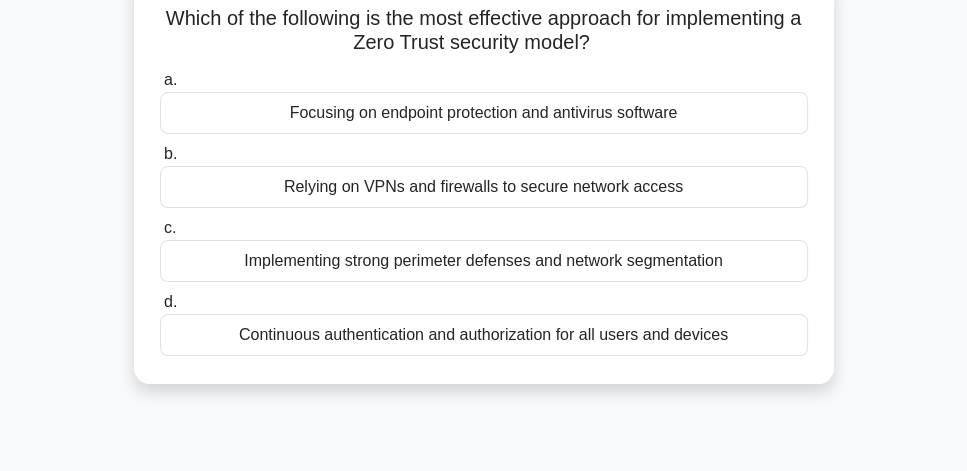 scroll, scrollTop: 137, scrollLeft: 0, axis: vertical 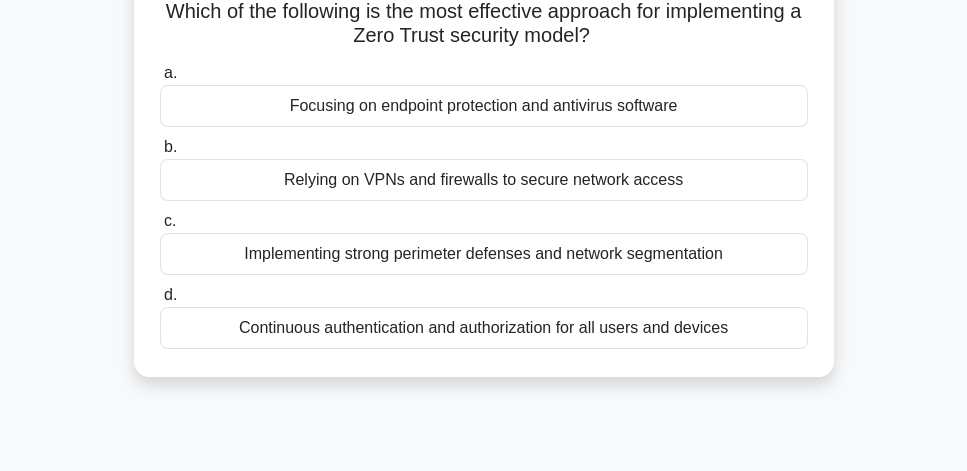 click on "Implementing strong perimeter defenses and network segmentation" at bounding box center [484, 254] 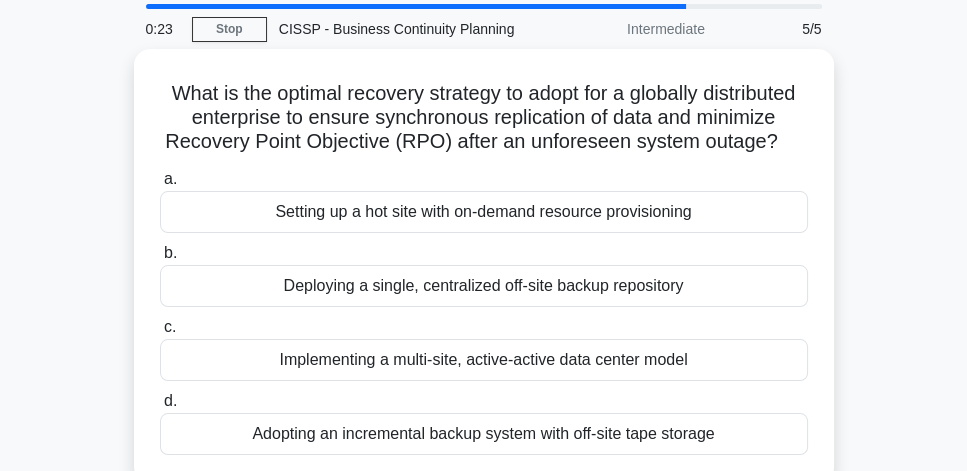 scroll, scrollTop: 57, scrollLeft: 0, axis: vertical 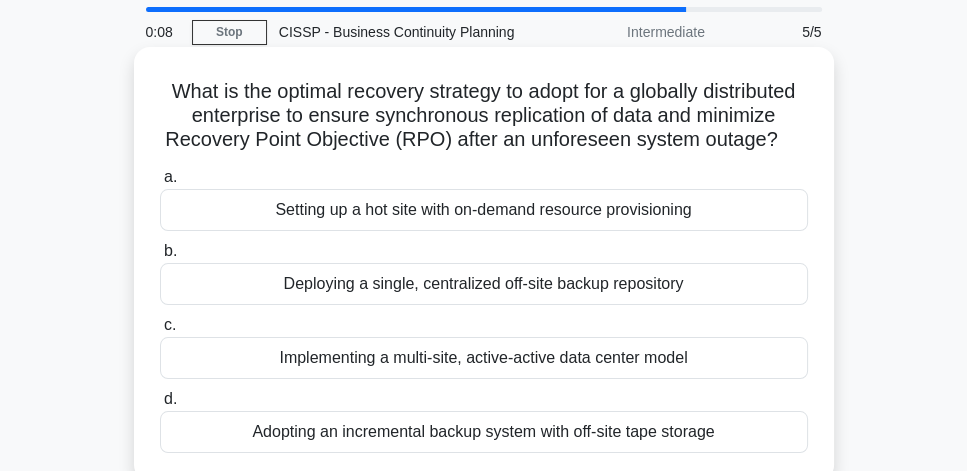 click on "Implementing a multi-site, active-active data center model" at bounding box center (484, 358) 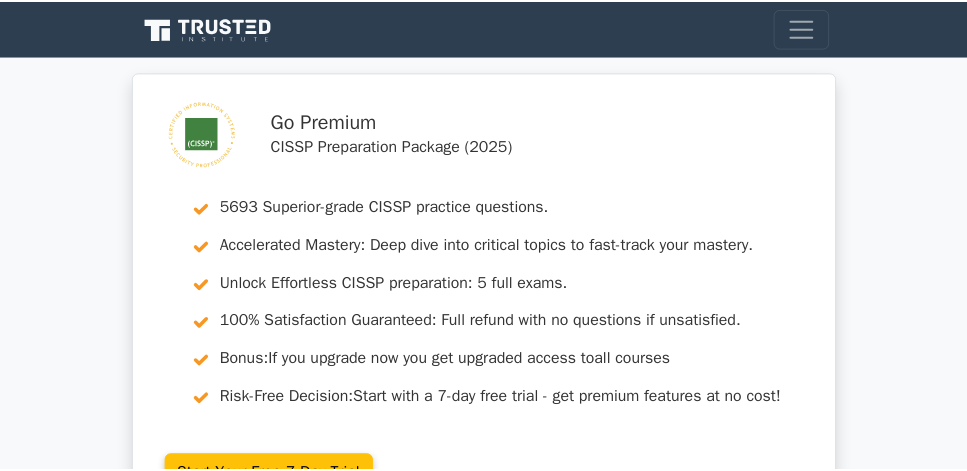 scroll, scrollTop: 23, scrollLeft: 0, axis: vertical 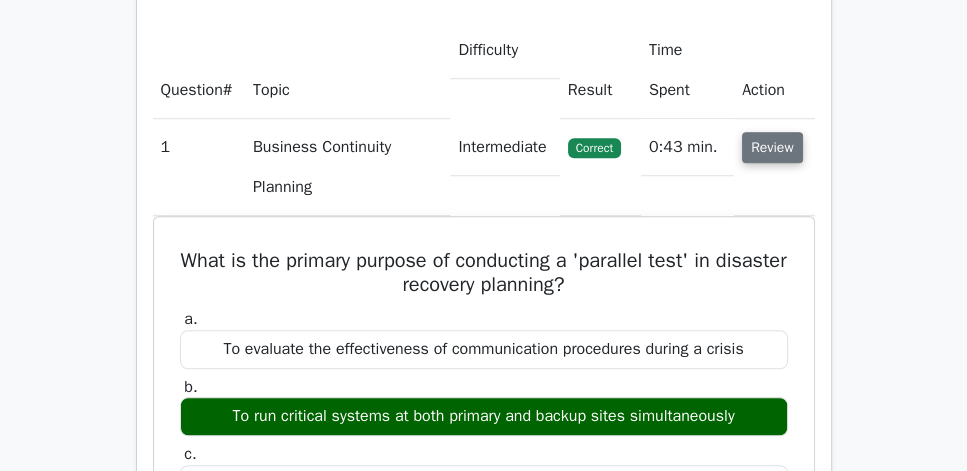click on "Review" at bounding box center (772, 147) 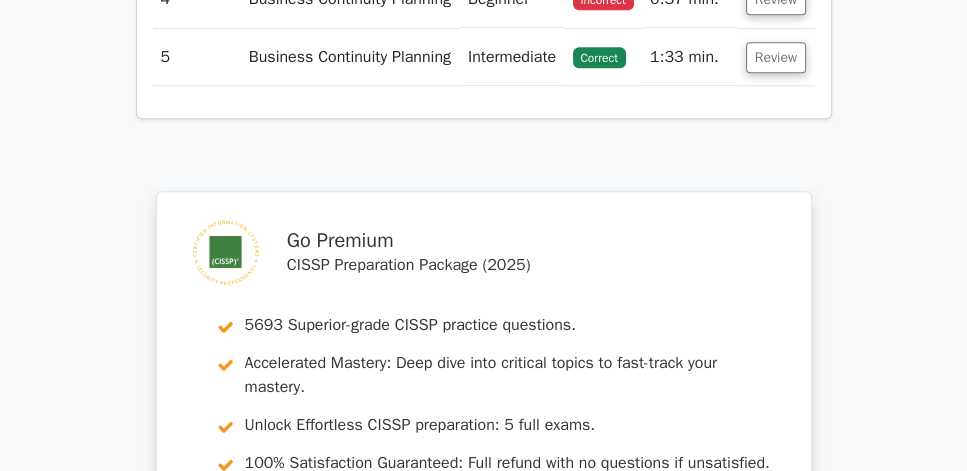scroll, scrollTop: 1714, scrollLeft: 0, axis: vertical 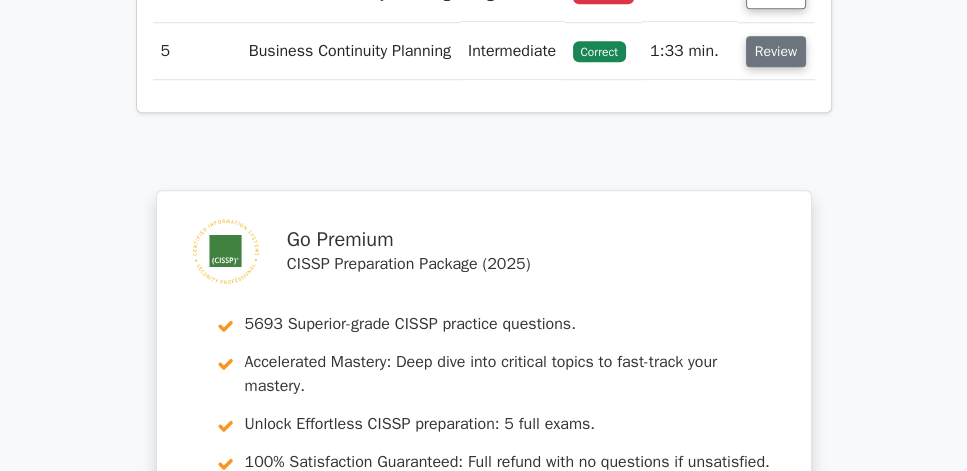 click on "Review" at bounding box center (776, 51) 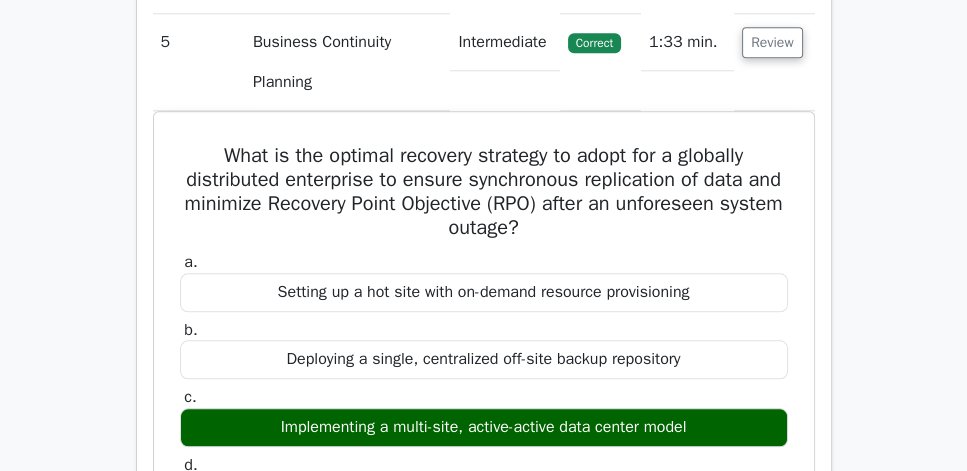scroll, scrollTop: 1828, scrollLeft: 0, axis: vertical 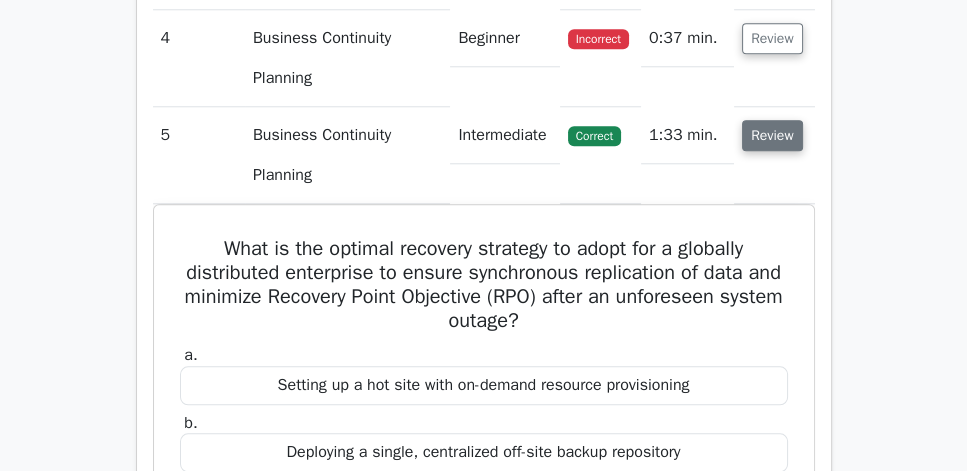 click on "Review" at bounding box center [772, 135] 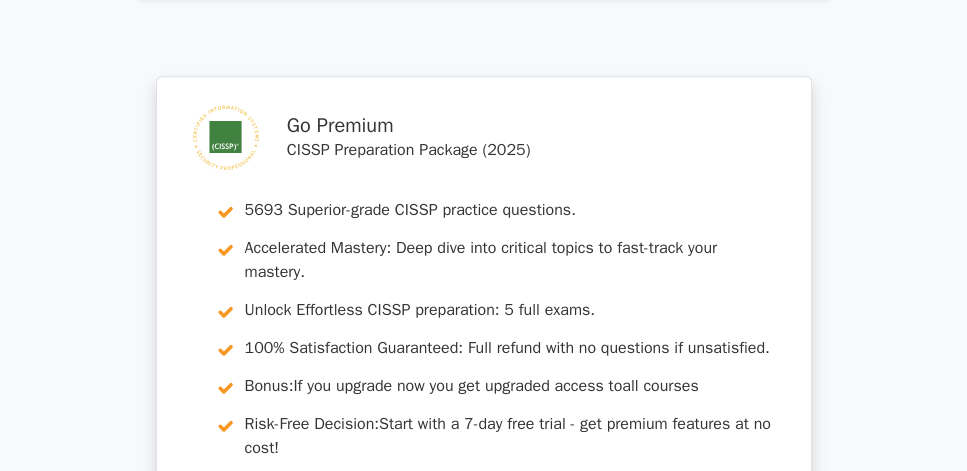 click on "Review" at bounding box center (776, -121) 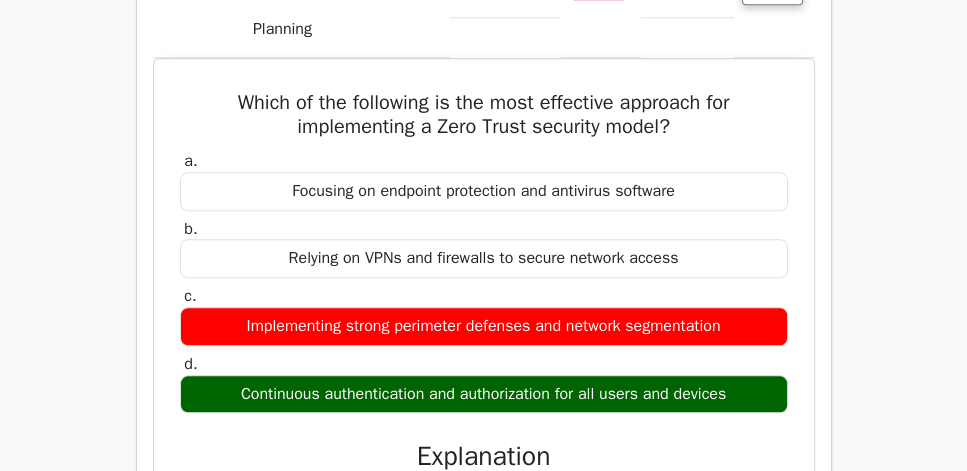 scroll, scrollTop: 1885, scrollLeft: 0, axis: vertical 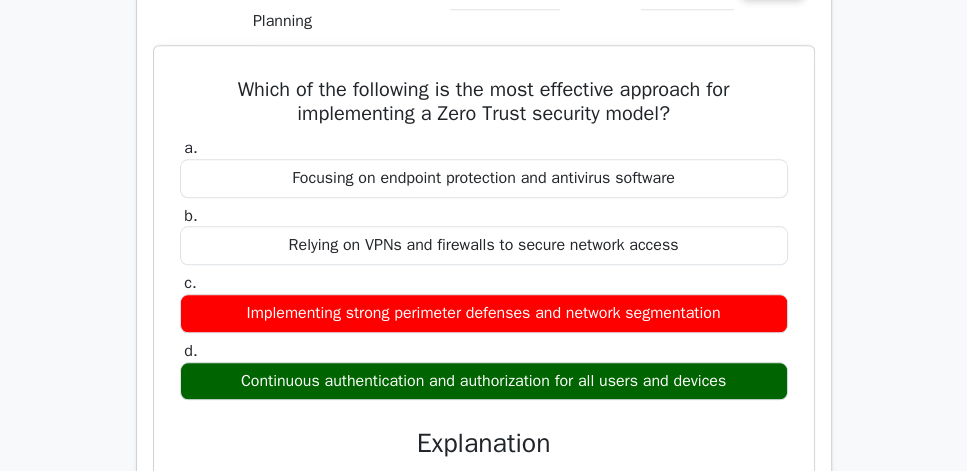 drag, startPoint x: 338, startPoint y: 134, endPoint x: 773, endPoint y: 407, distance: 513.5699 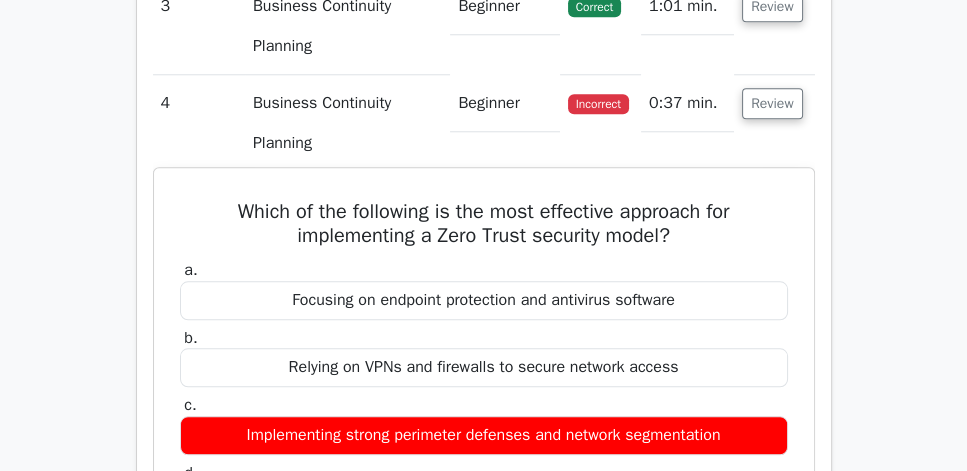 scroll, scrollTop: 1657, scrollLeft: 0, axis: vertical 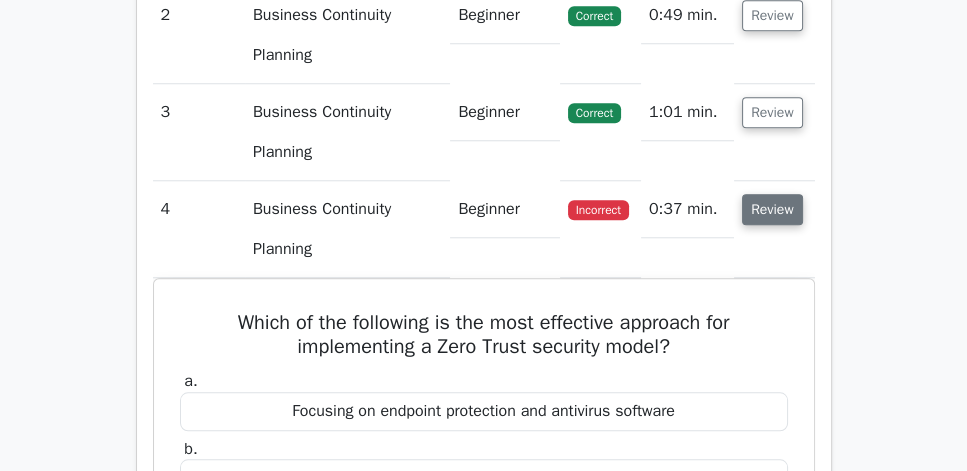 click on "Review" at bounding box center [772, 209] 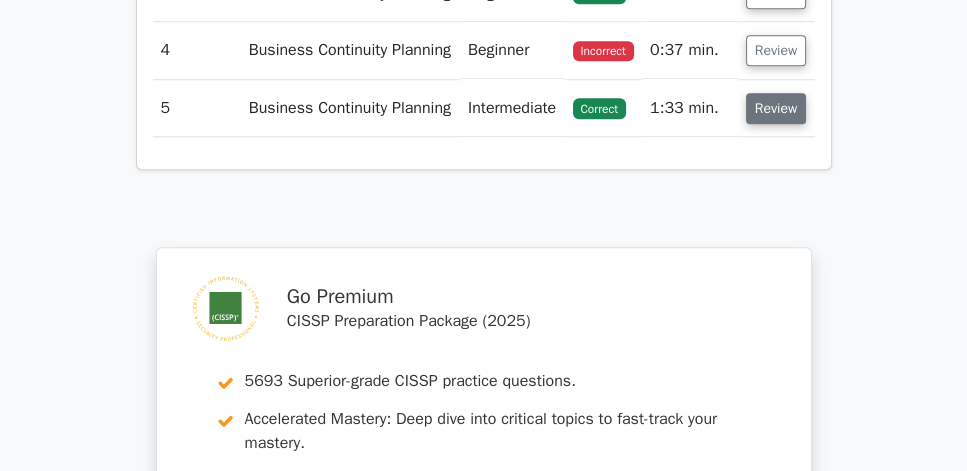click on "Review" at bounding box center (776, 108) 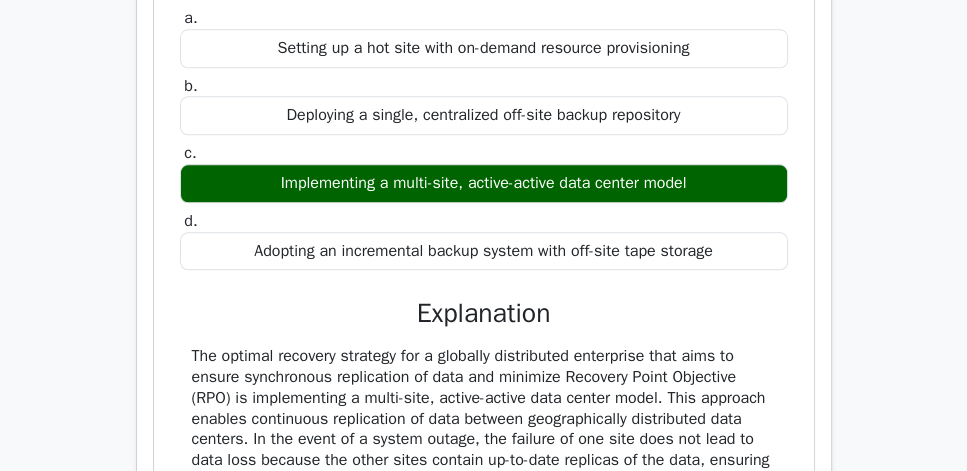 scroll, scrollTop: 2171, scrollLeft: 0, axis: vertical 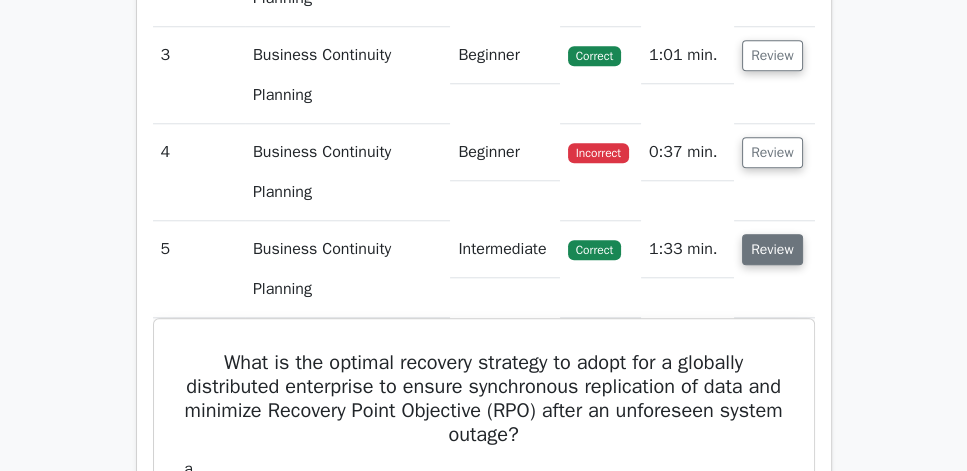 click on "Review" at bounding box center [772, 249] 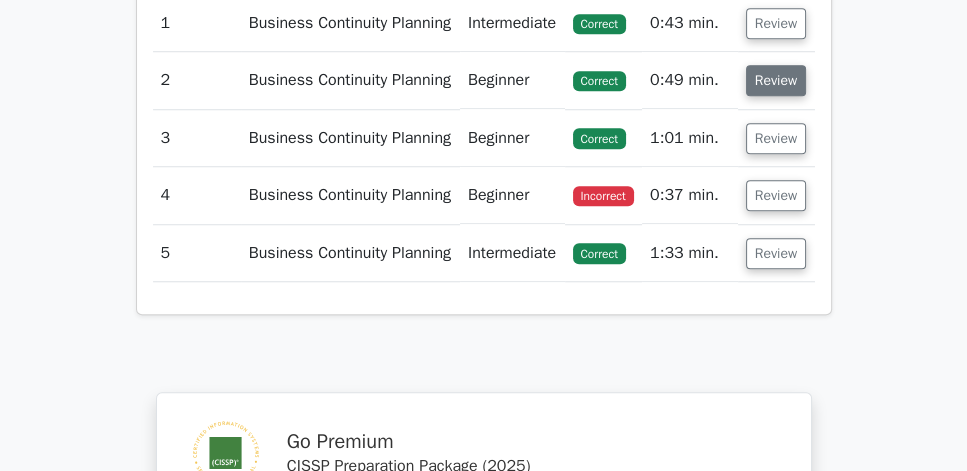 scroll, scrollTop: 1485, scrollLeft: 0, axis: vertical 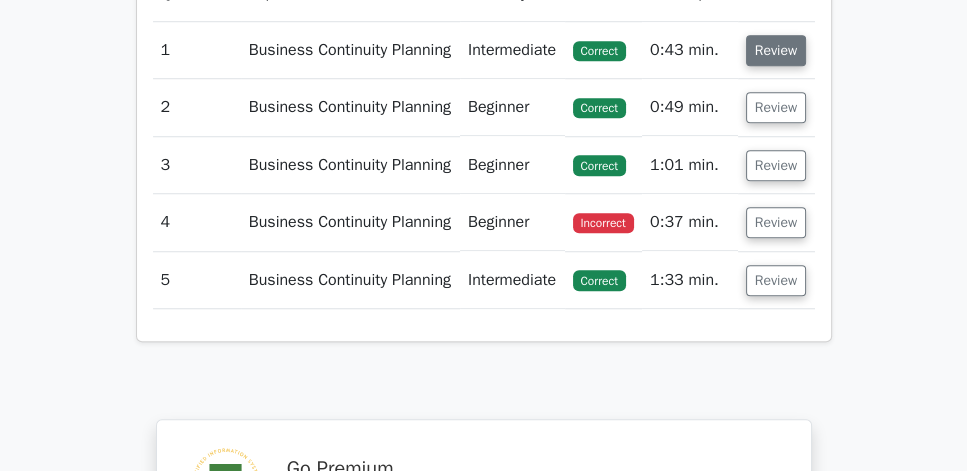 click on "Review" at bounding box center [776, 50] 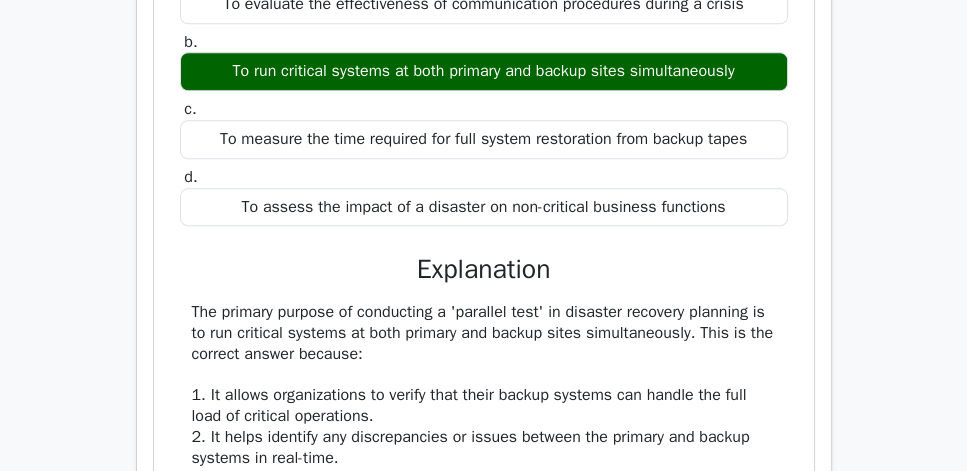 scroll, scrollTop: 1942, scrollLeft: 0, axis: vertical 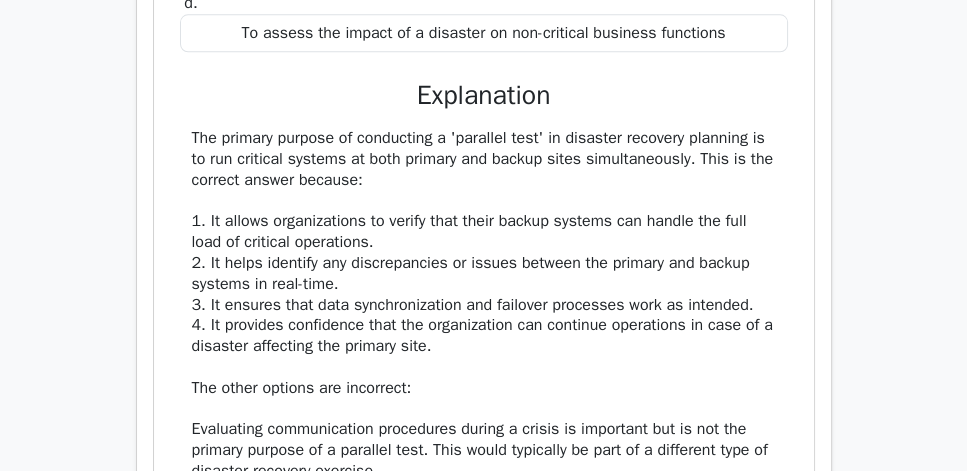 drag, startPoint x: 358, startPoint y: 124, endPoint x: 568, endPoint y: 198, distance: 222.6567 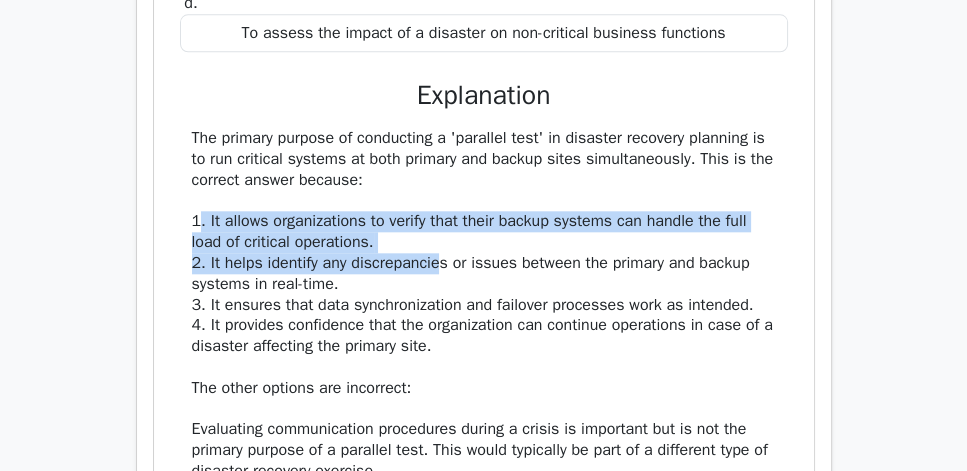 drag, startPoint x: 457, startPoint y: 274, endPoint x: 200, endPoint y: 240, distance: 259.23926 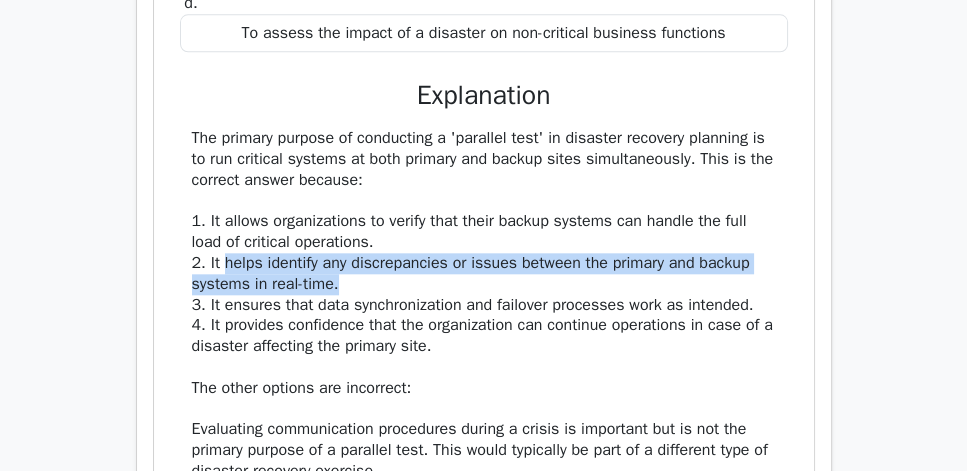 drag, startPoint x: 232, startPoint y: 283, endPoint x: 551, endPoint y: 295, distance: 319.22562 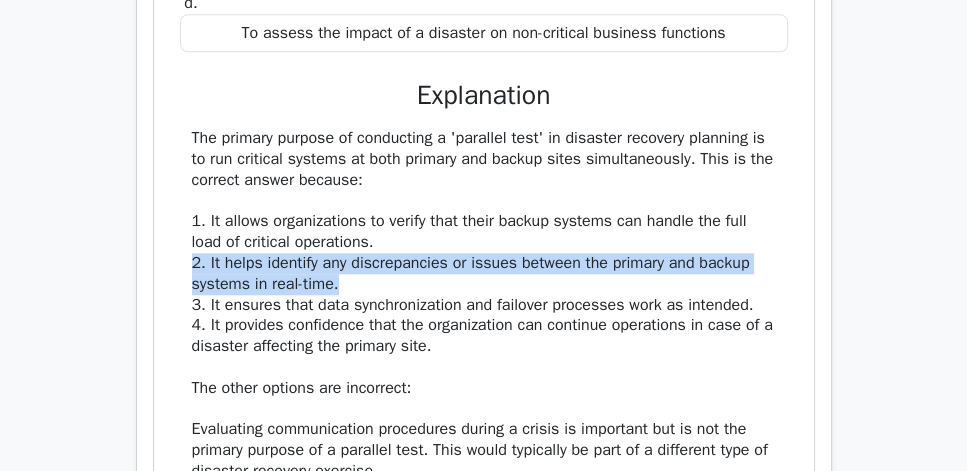 drag, startPoint x: 426, startPoint y: 302, endPoint x: 194, endPoint y: 282, distance: 232.86047 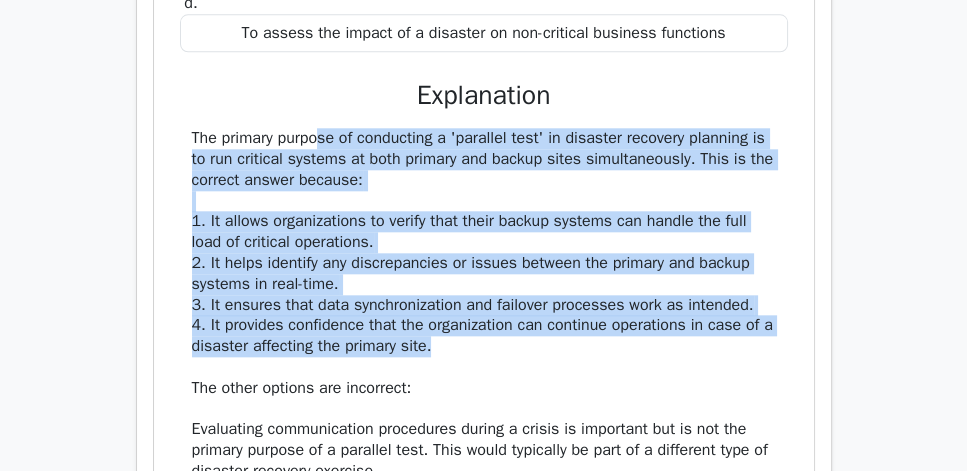 drag, startPoint x: 187, startPoint y: 152, endPoint x: 592, endPoint y: 381, distance: 465.25906 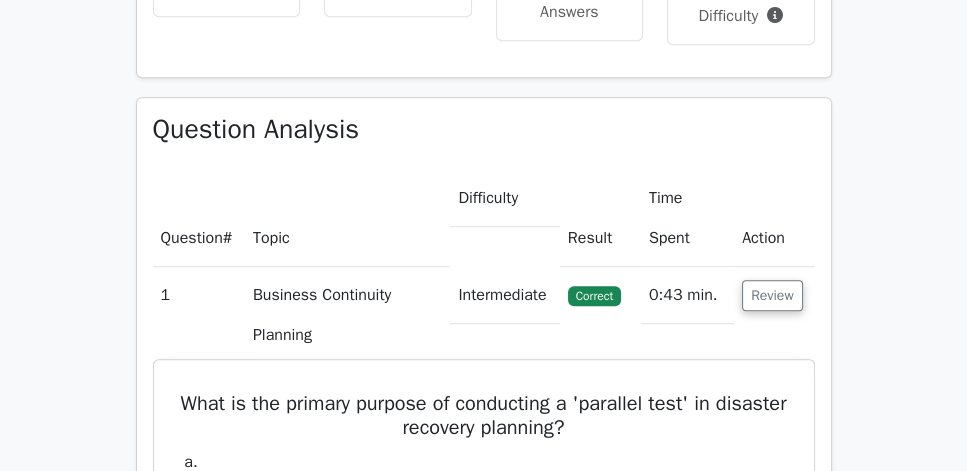scroll, scrollTop: 1257, scrollLeft: 0, axis: vertical 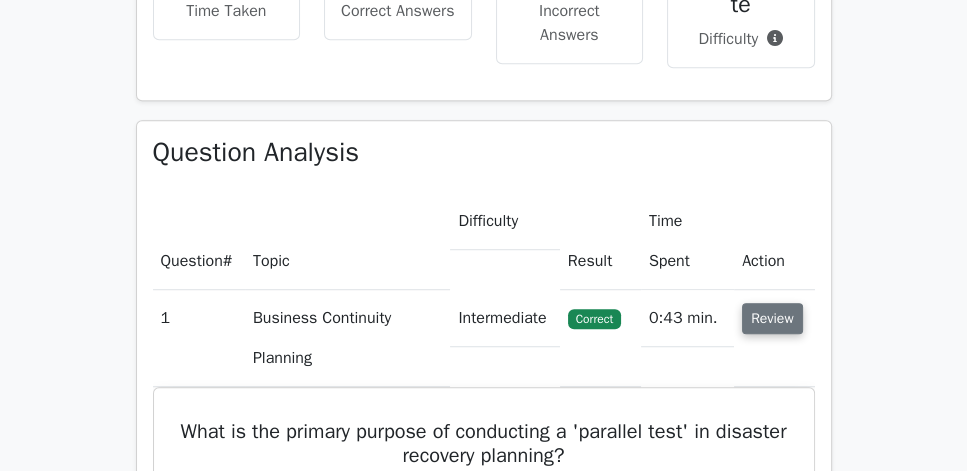 click on "Review" at bounding box center (772, 318) 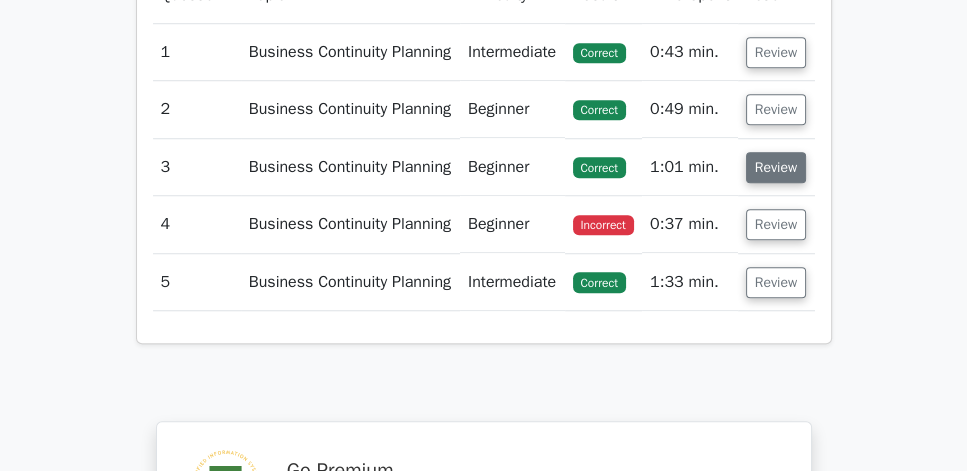 scroll, scrollTop: 1485, scrollLeft: 0, axis: vertical 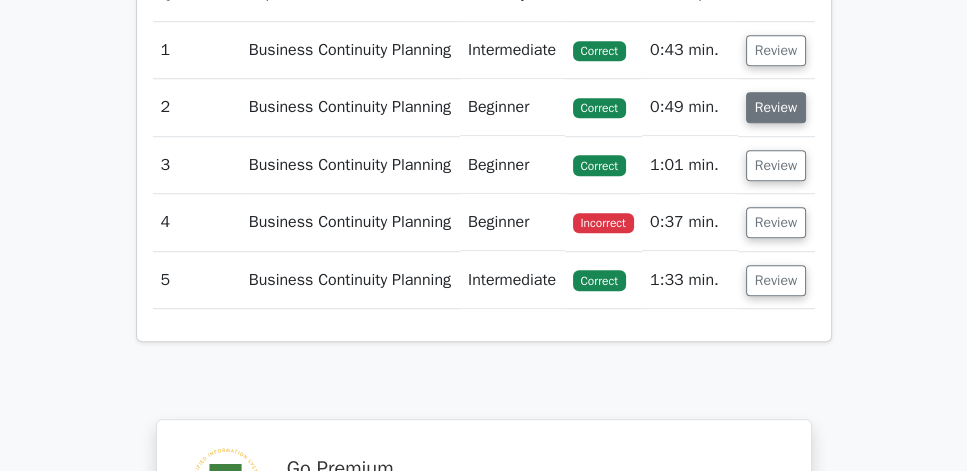 click on "Review" at bounding box center [776, 107] 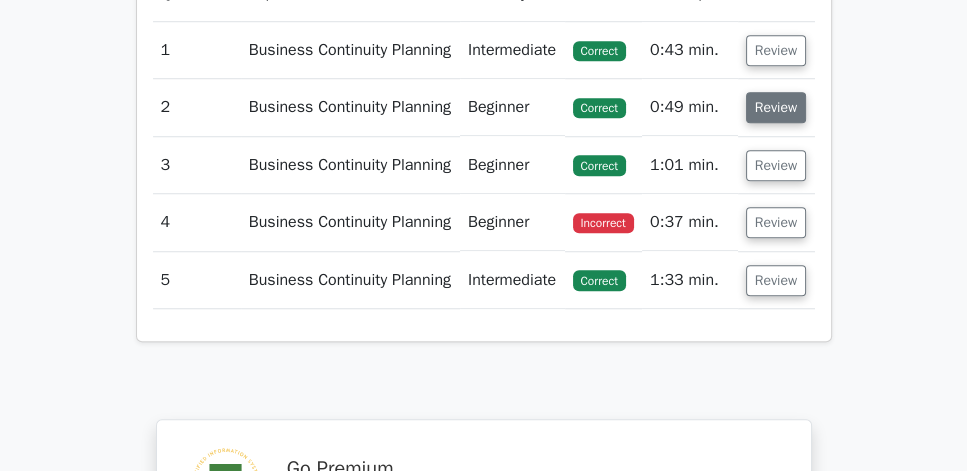 click on "Review" at bounding box center (776, 107) 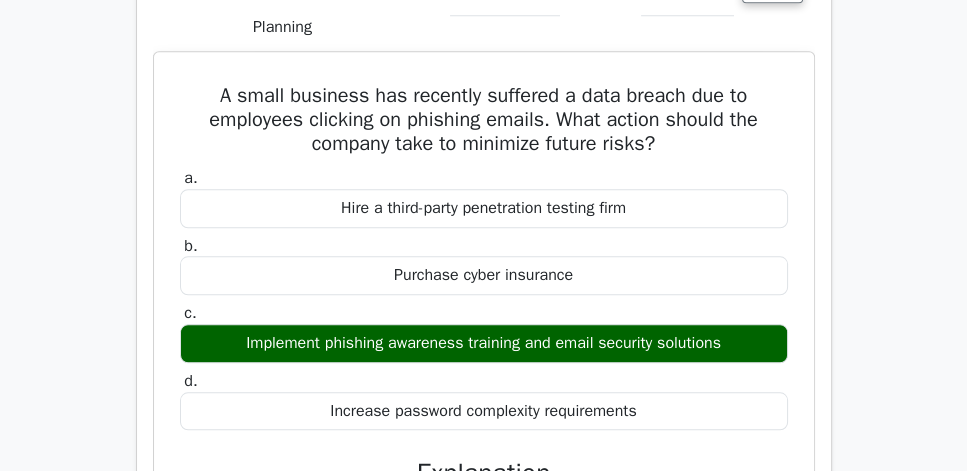 scroll, scrollTop: 1657, scrollLeft: 0, axis: vertical 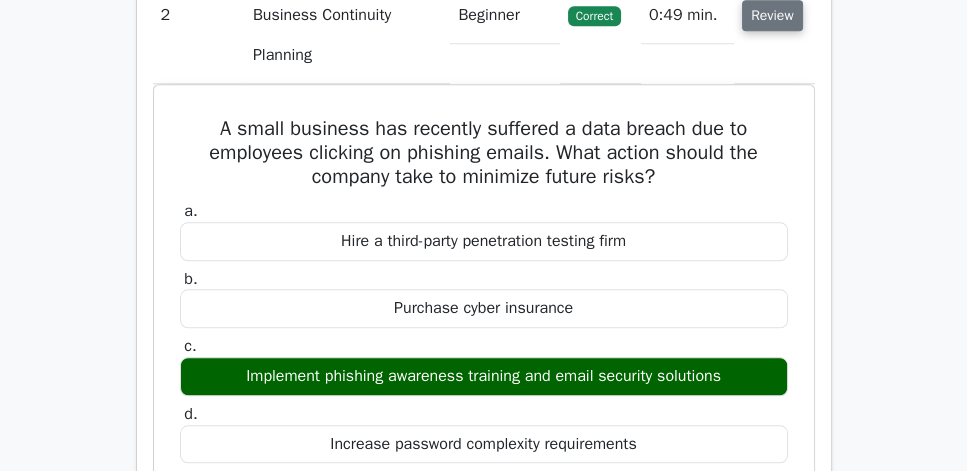 click on "Review" at bounding box center [772, 15] 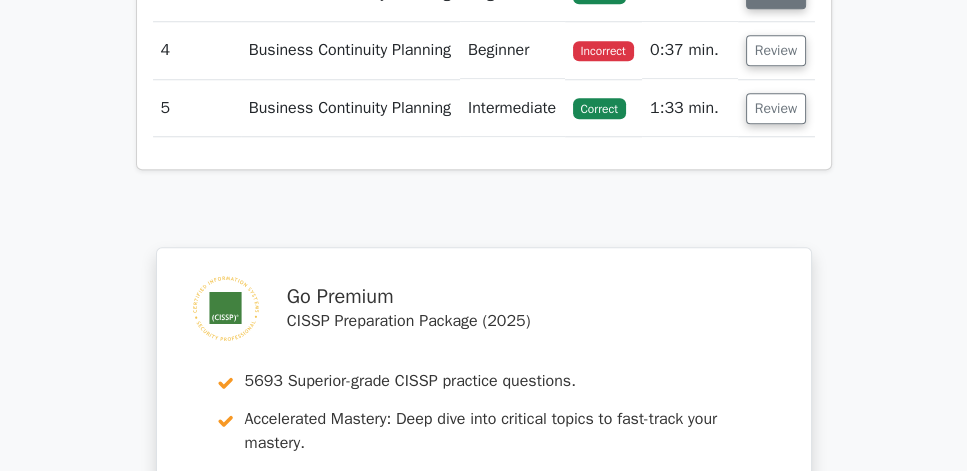 click on "Review" at bounding box center [776, -7] 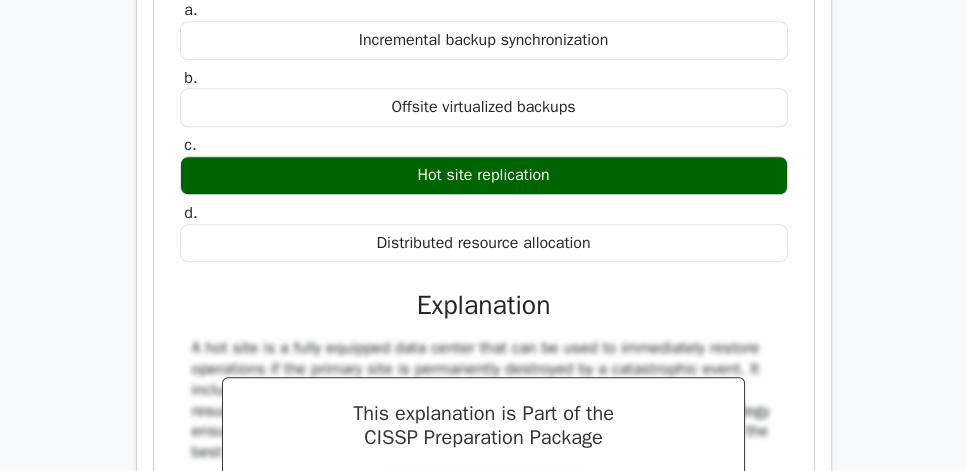 scroll, scrollTop: 1885, scrollLeft: 0, axis: vertical 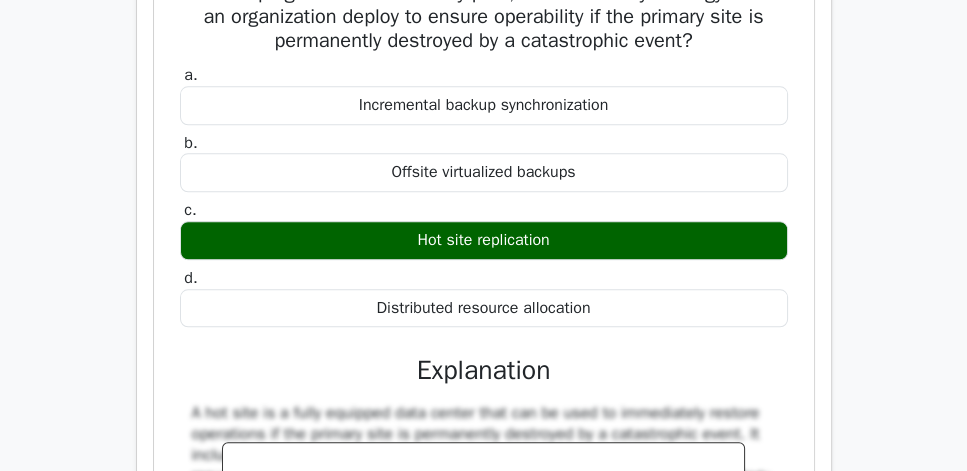 drag, startPoint x: 173, startPoint y: 15, endPoint x: 742, endPoint y: 340, distance: 655.2755 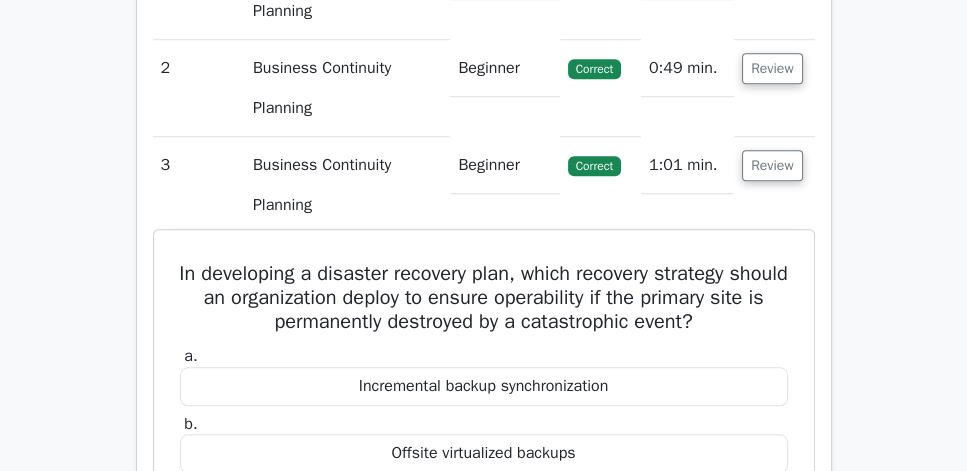 scroll, scrollTop: 1600, scrollLeft: 0, axis: vertical 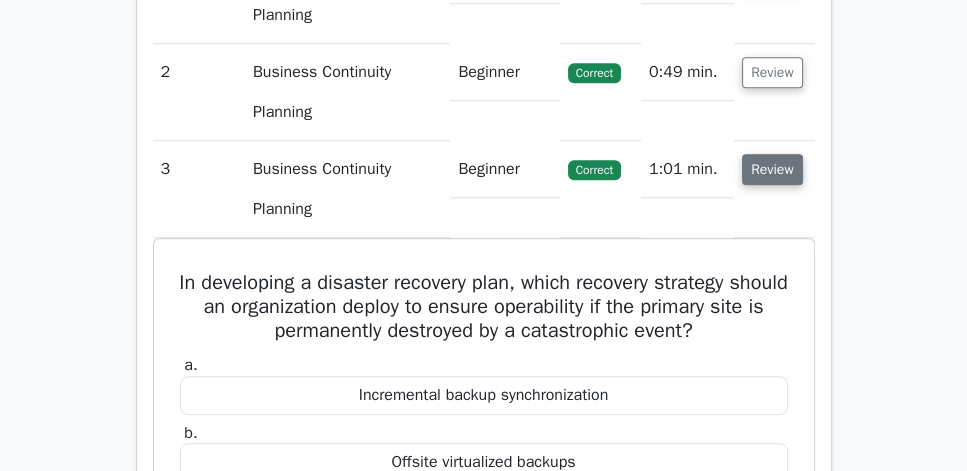 click on "Review" at bounding box center [772, 169] 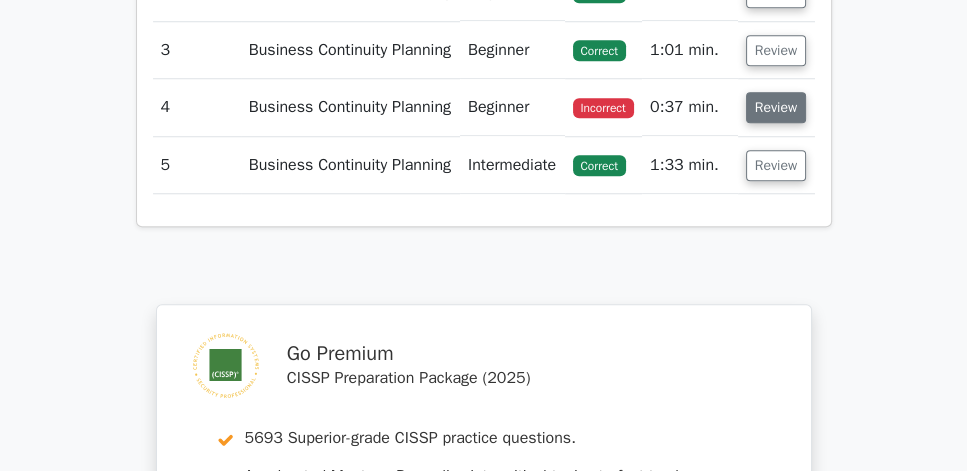 click on "Review" at bounding box center (776, 107) 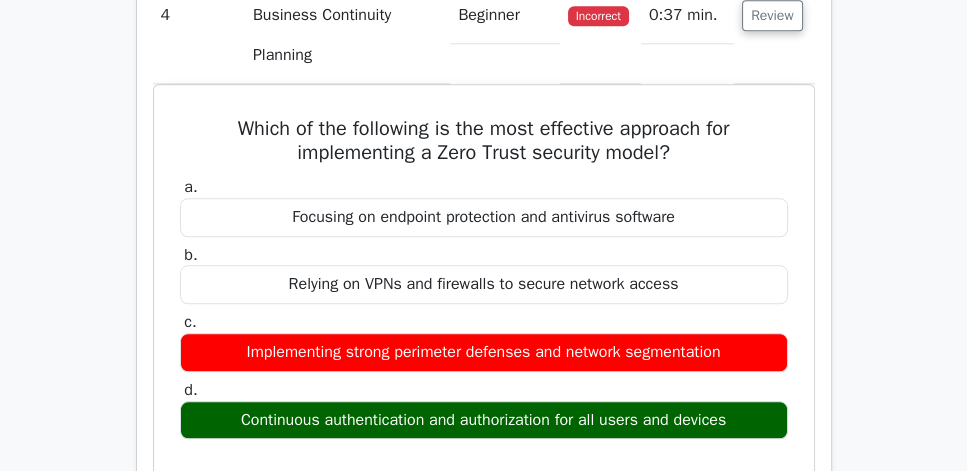 scroll, scrollTop: 1771, scrollLeft: 0, axis: vertical 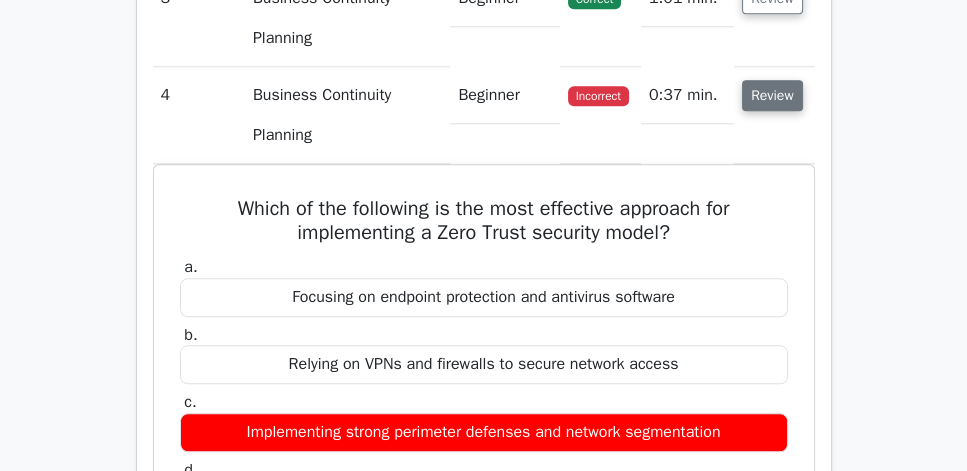 click on "Review" at bounding box center (772, 95) 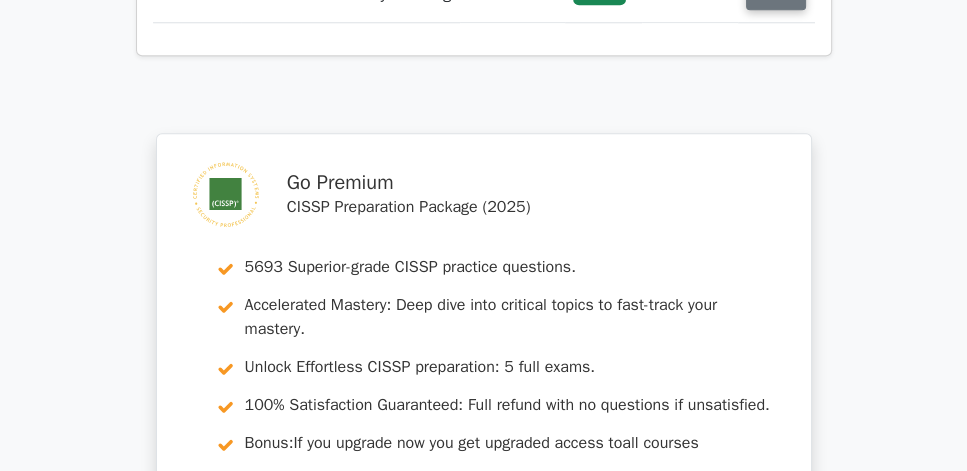 click on "Review" at bounding box center [776, -6] 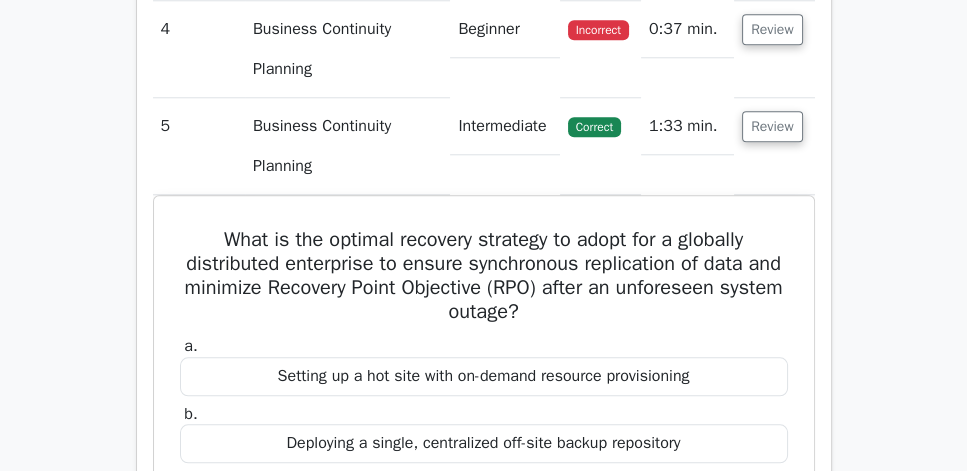 scroll, scrollTop: 1828, scrollLeft: 0, axis: vertical 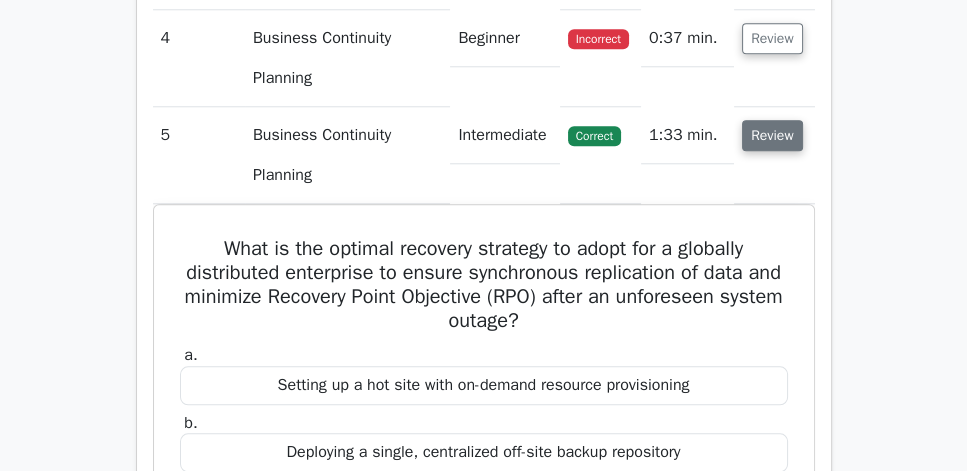 click on "Review" at bounding box center [772, 135] 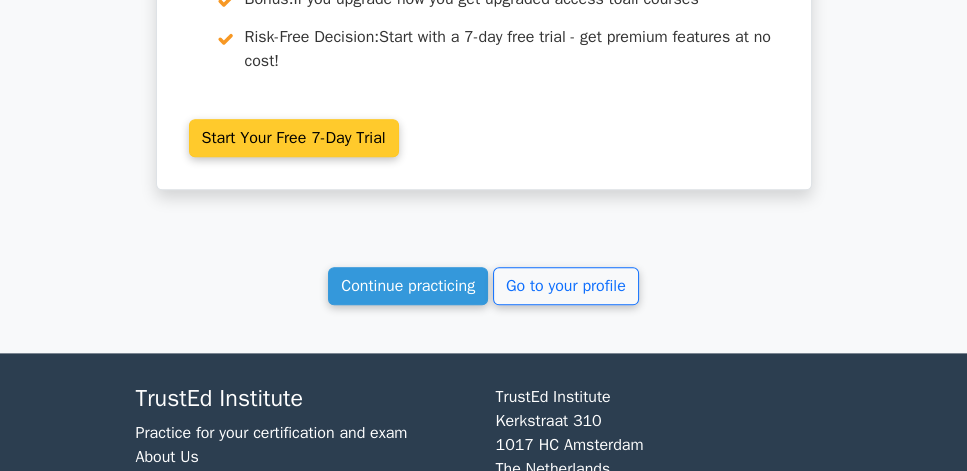 scroll, scrollTop: 2457, scrollLeft: 0, axis: vertical 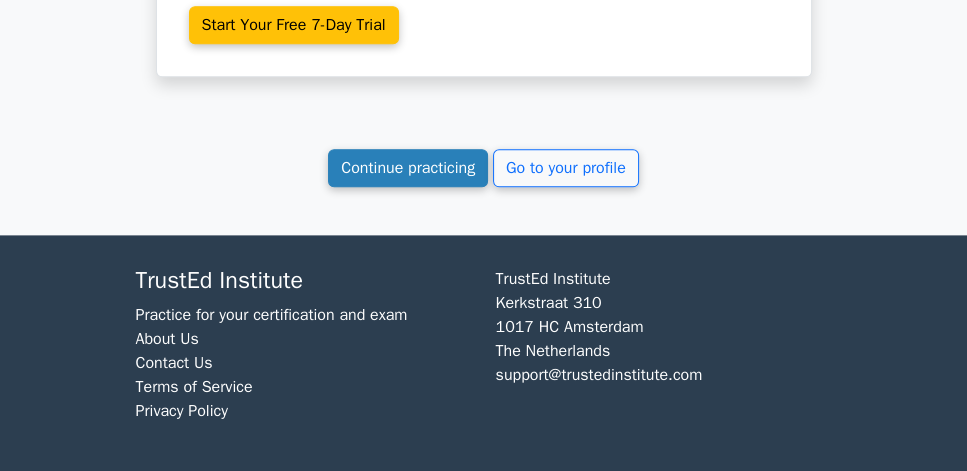 click on "Continue practicing" at bounding box center [408, 168] 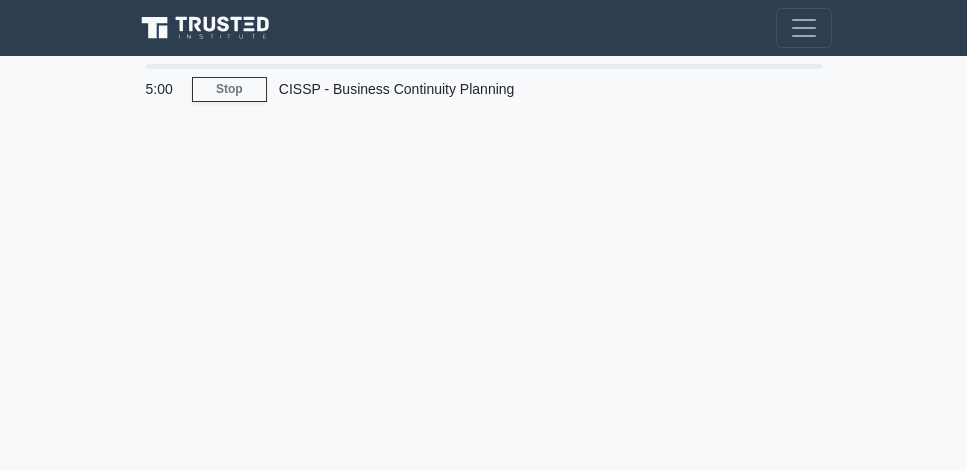 scroll, scrollTop: 57, scrollLeft: 0, axis: vertical 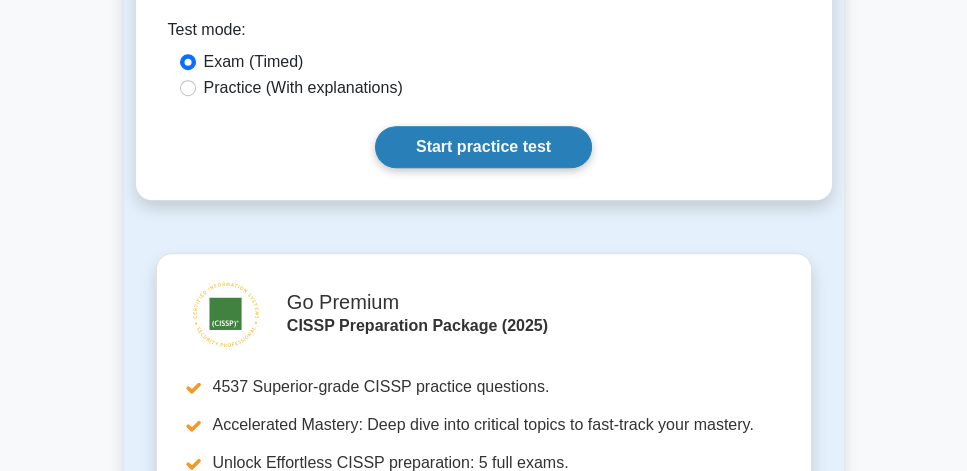 click on "Start practice test" at bounding box center [483, 147] 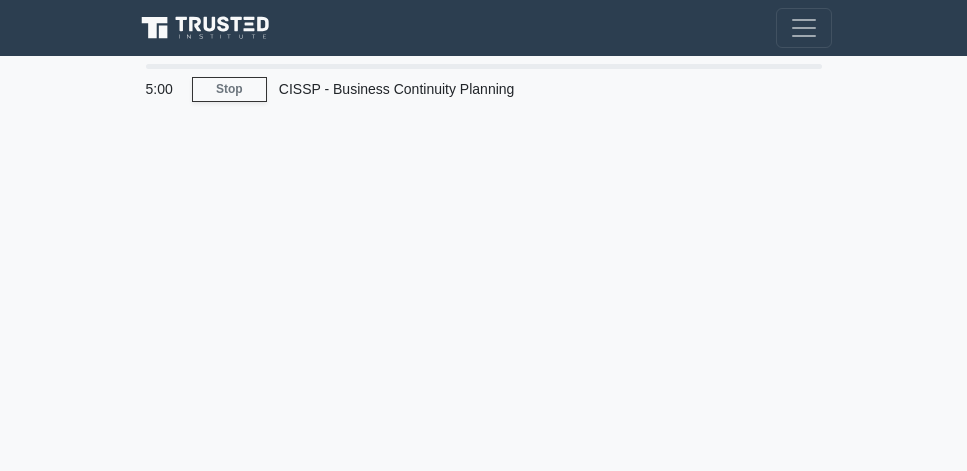 scroll, scrollTop: 0, scrollLeft: 0, axis: both 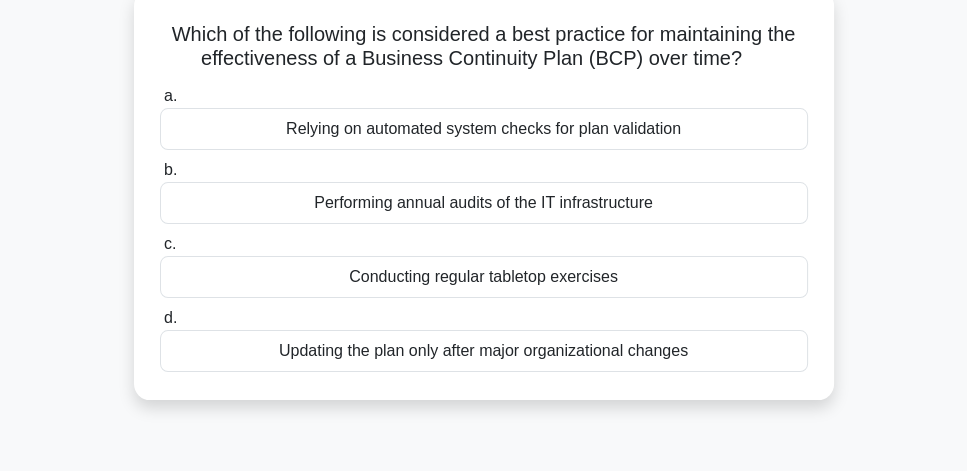click on "Conducting regular tabletop exercises" at bounding box center (484, 277) 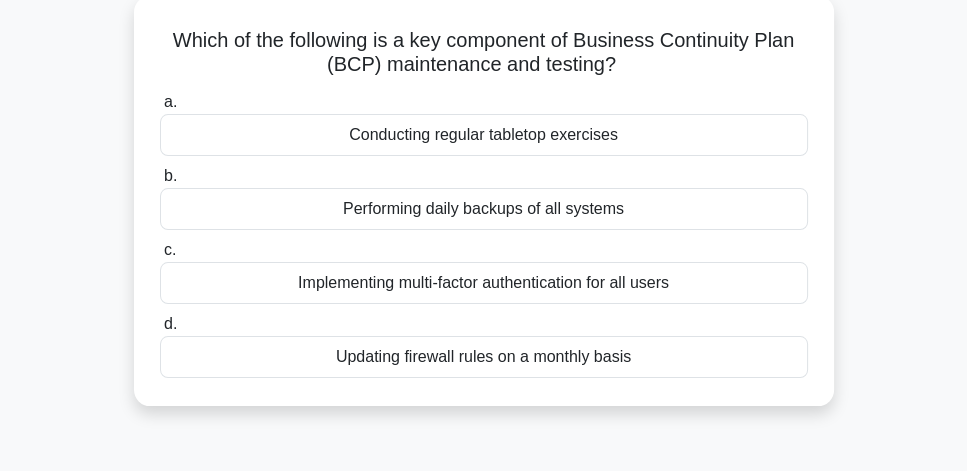 scroll, scrollTop: 114, scrollLeft: 0, axis: vertical 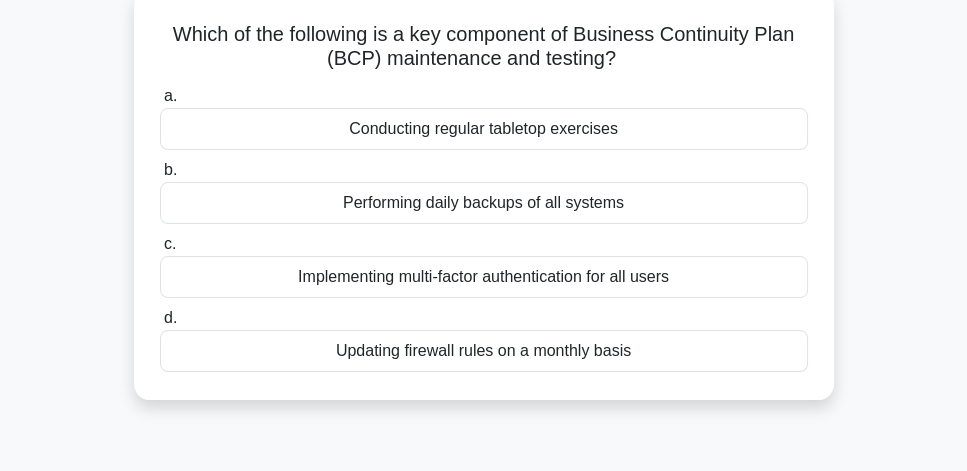 click on "Conducting regular tabletop exercises" at bounding box center [484, 129] 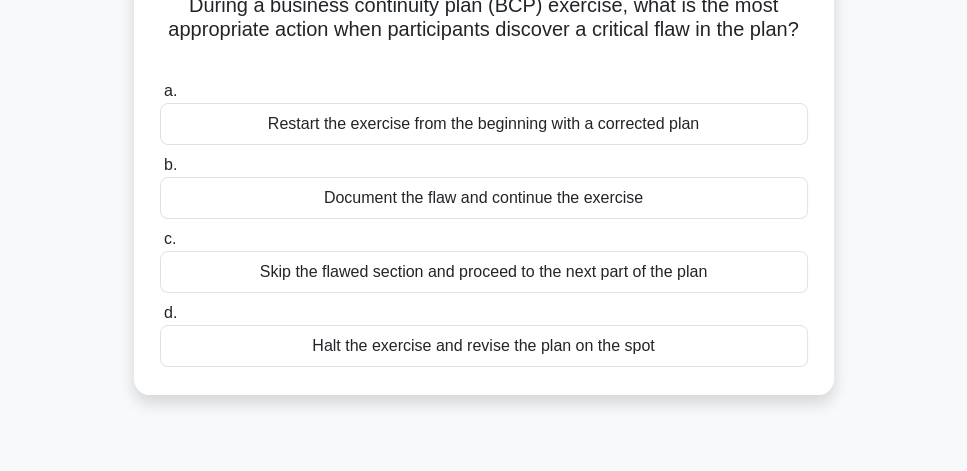 scroll, scrollTop: 114, scrollLeft: 0, axis: vertical 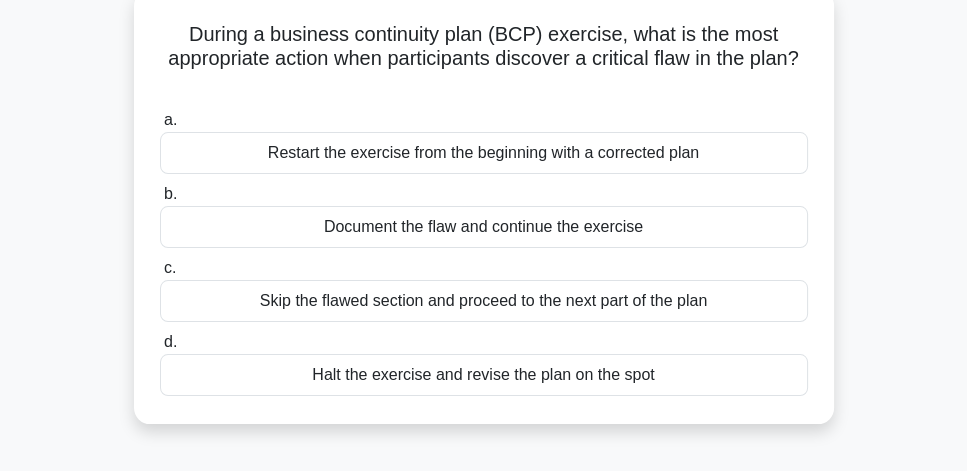 click on "Halt the exercise and revise the plan on the spot" at bounding box center [484, 375] 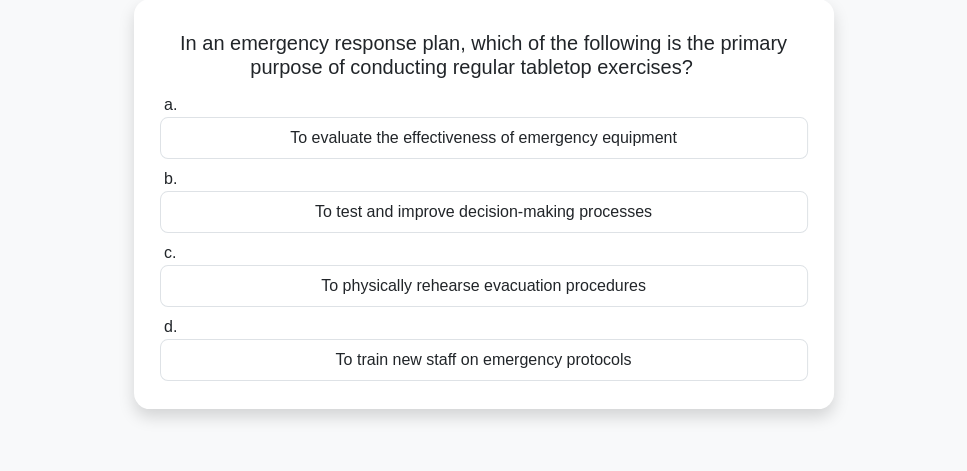 scroll, scrollTop: 114, scrollLeft: 0, axis: vertical 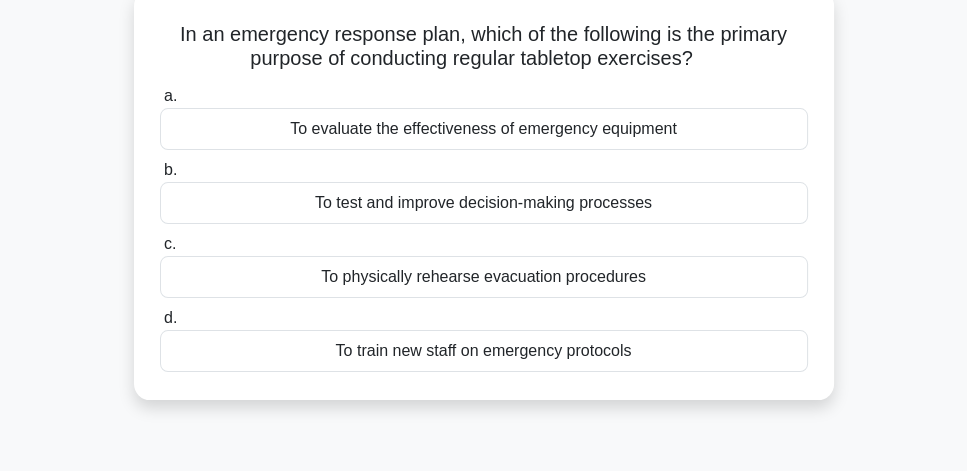 click on "To test and improve decision-making processes" at bounding box center (484, 203) 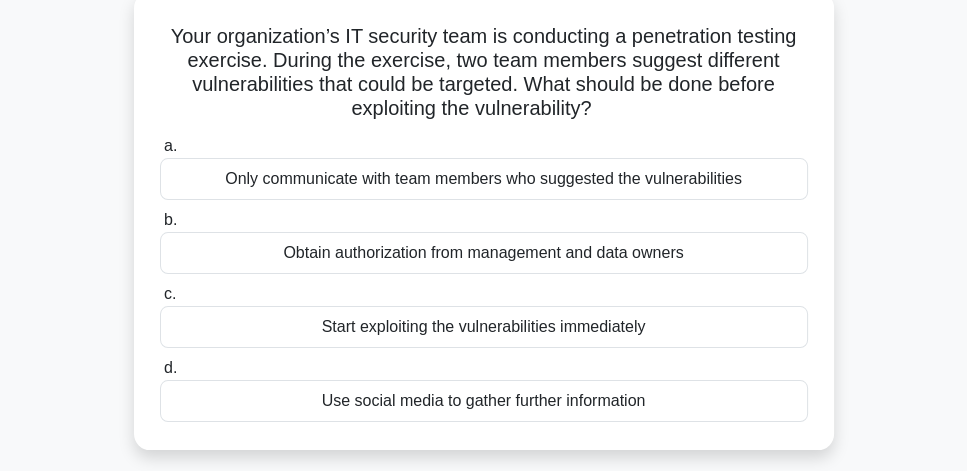 scroll, scrollTop: 114, scrollLeft: 0, axis: vertical 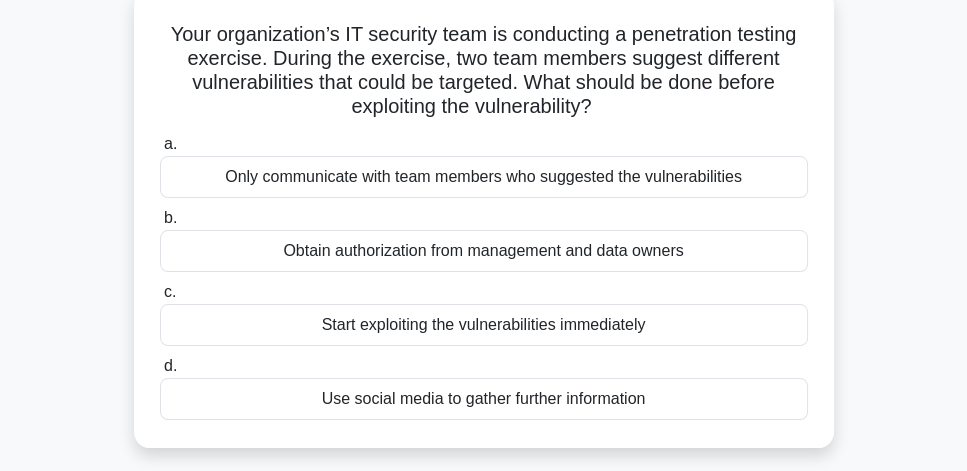 click on "Obtain authorization from management and data owners" at bounding box center [484, 251] 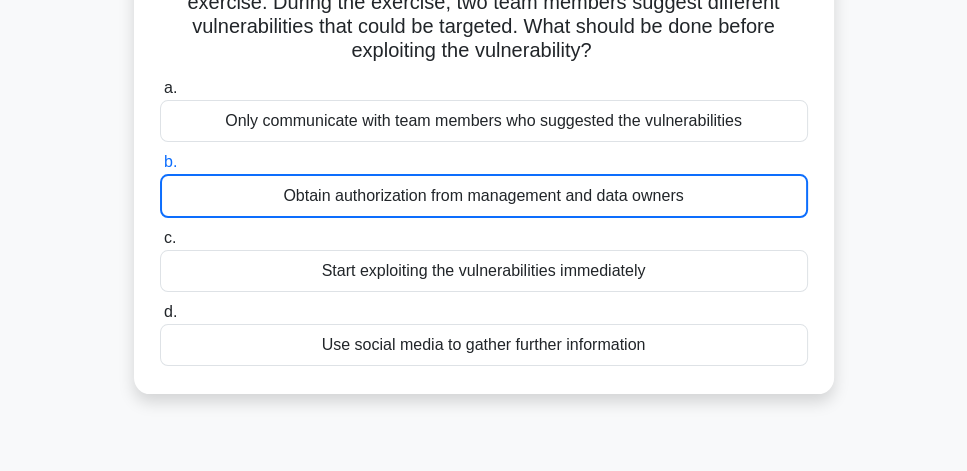 scroll, scrollTop: 171, scrollLeft: 0, axis: vertical 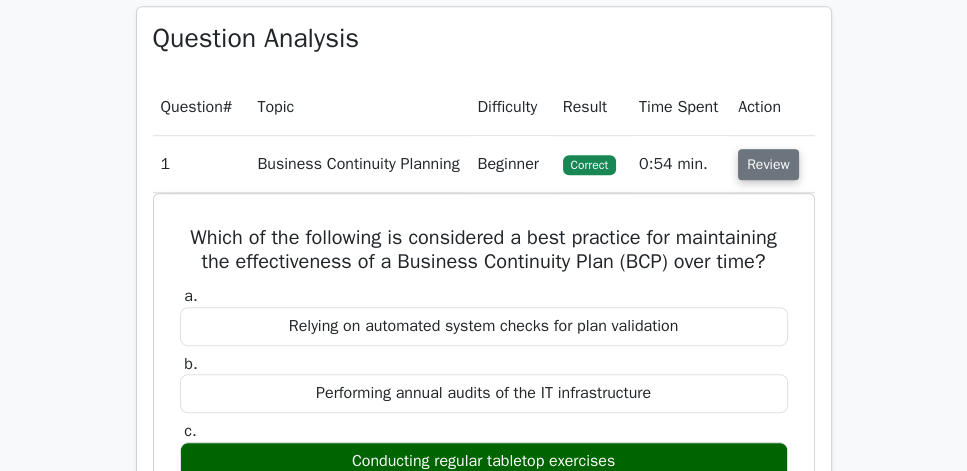 click on "Review" at bounding box center (768, 164) 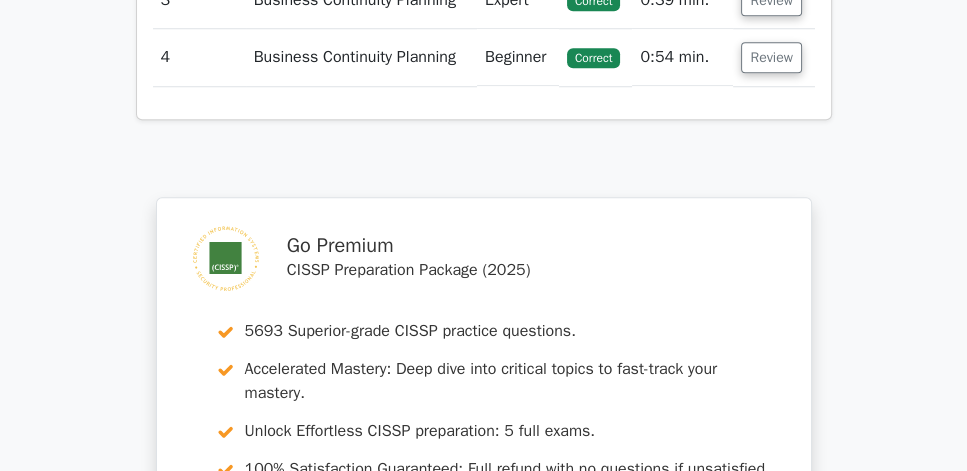 scroll, scrollTop: 1657, scrollLeft: 0, axis: vertical 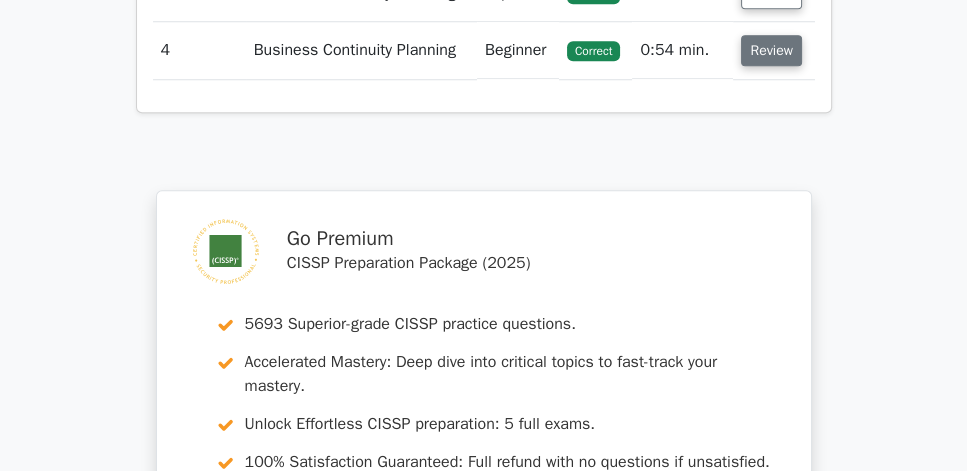 click on "Review" at bounding box center (771, 50) 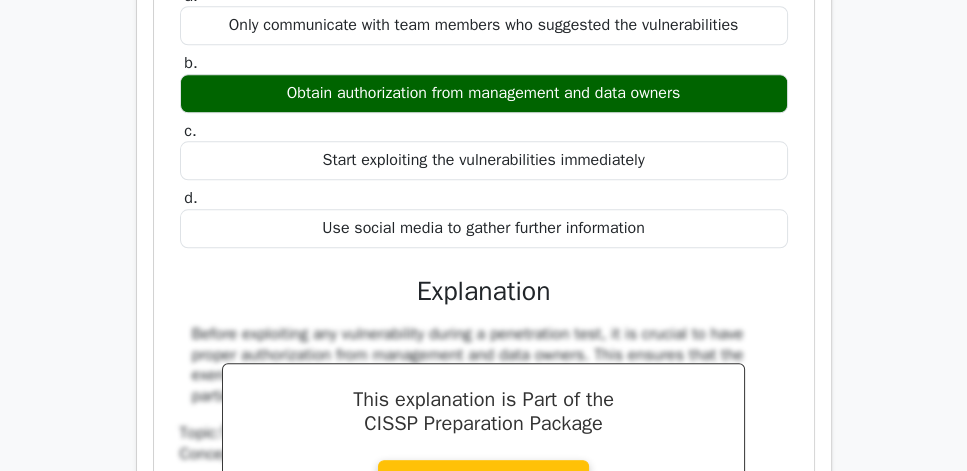 scroll, scrollTop: 1714, scrollLeft: 0, axis: vertical 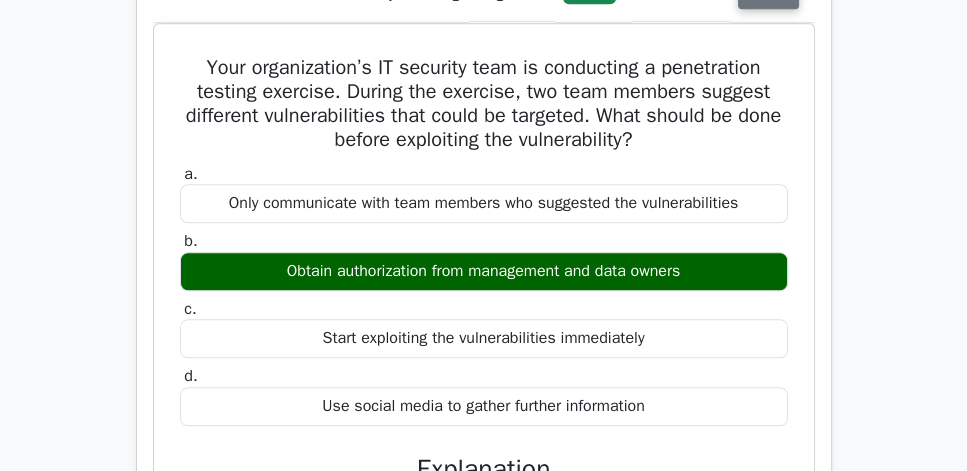 click on "Review" at bounding box center [768, -7] 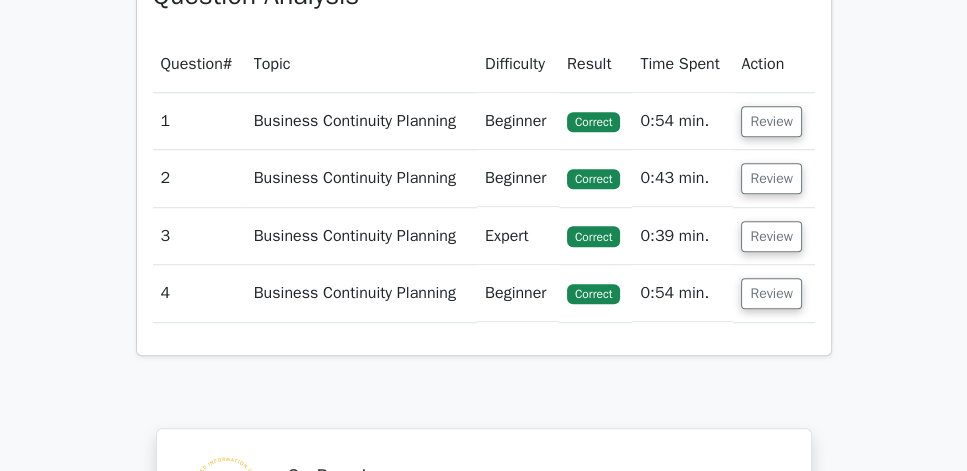 scroll, scrollTop: 1426, scrollLeft: 0, axis: vertical 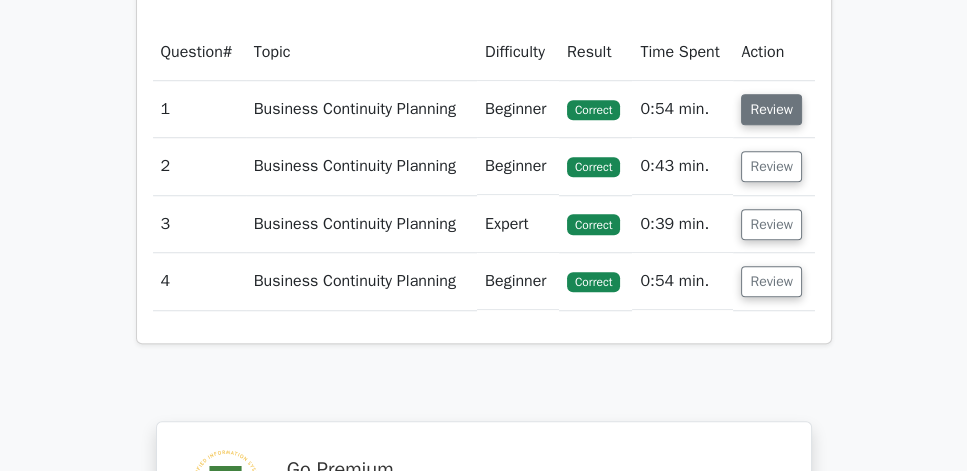 click on "Review" at bounding box center [771, 109] 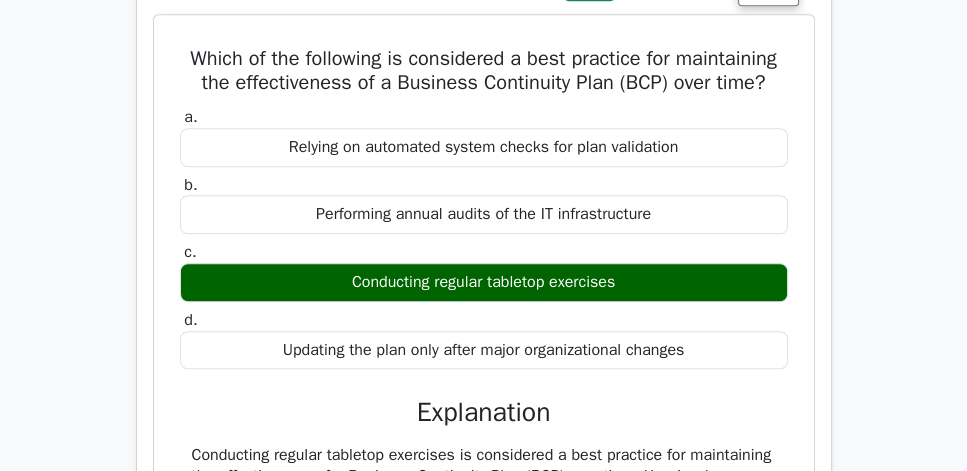 scroll, scrollTop: 1540, scrollLeft: 0, axis: vertical 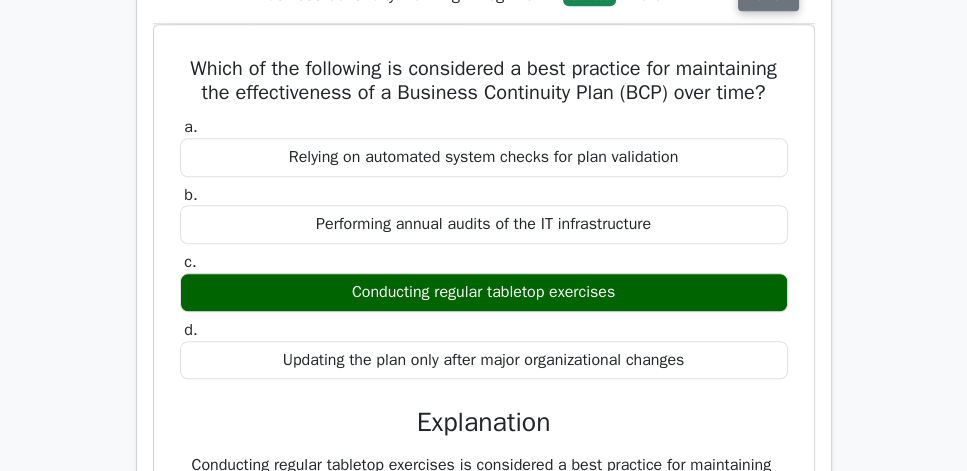 click on "Review" at bounding box center [768, -5] 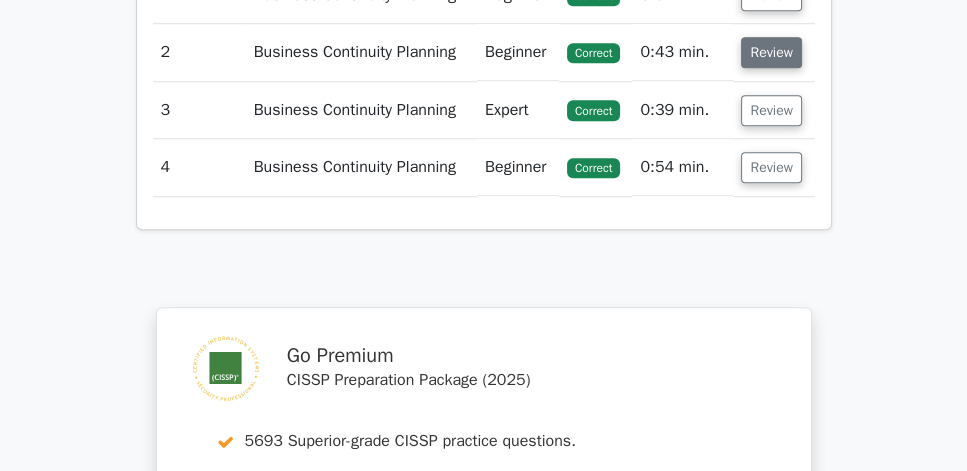 click on "Review" at bounding box center (771, 52) 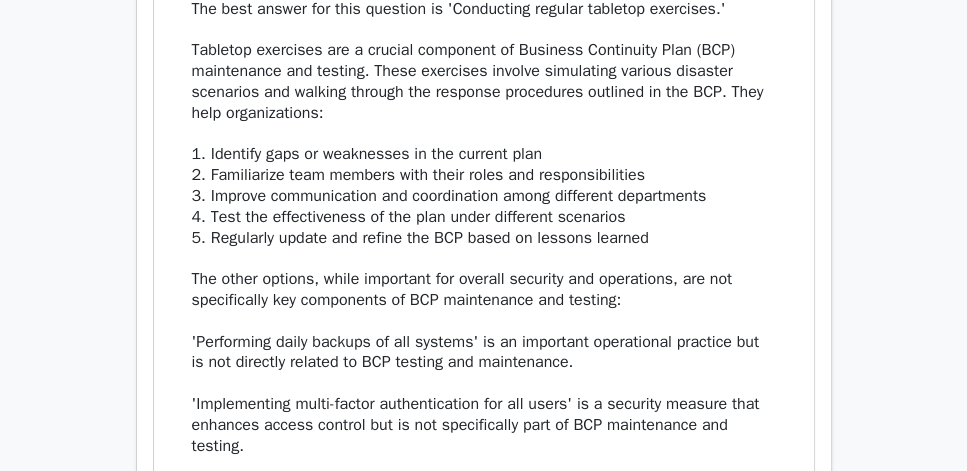 scroll, scrollTop: 2055, scrollLeft: 0, axis: vertical 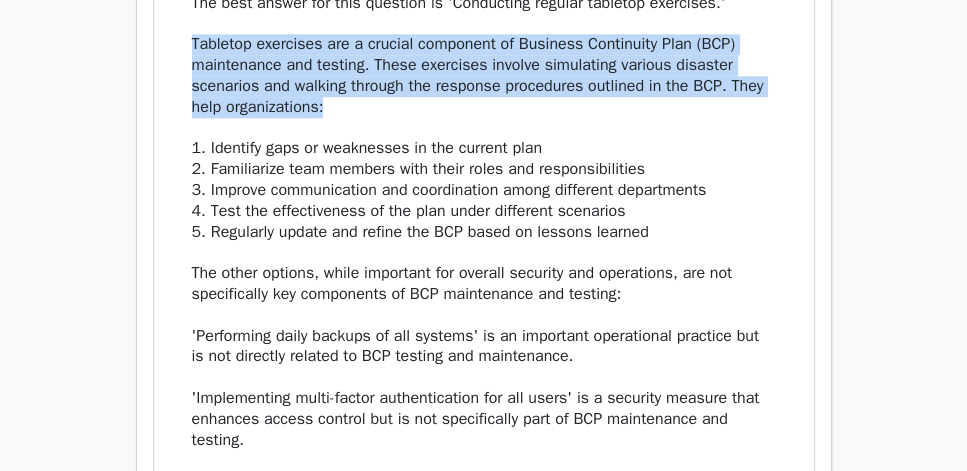 drag, startPoint x: 180, startPoint y: 178, endPoint x: 523, endPoint y: 244, distance: 349.29214 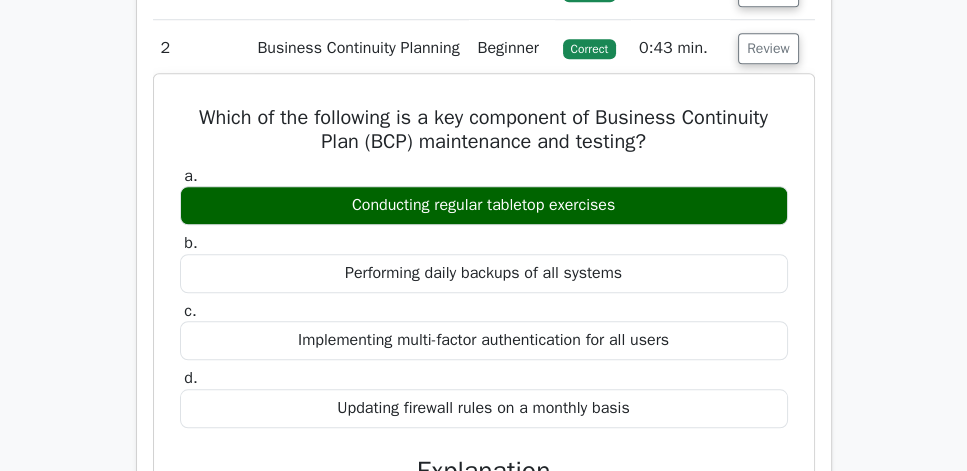 scroll, scrollTop: 1540, scrollLeft: 0, axis: vertical 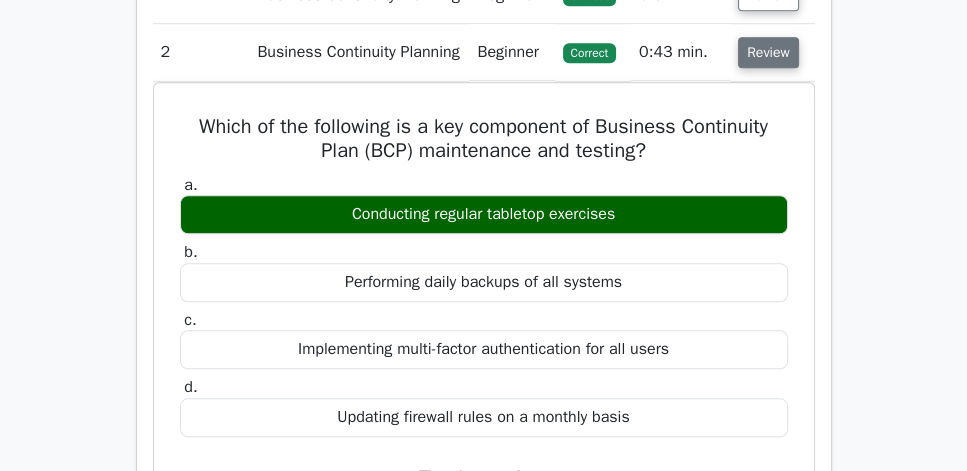 click on "Review" at bounding box center (768, 52) 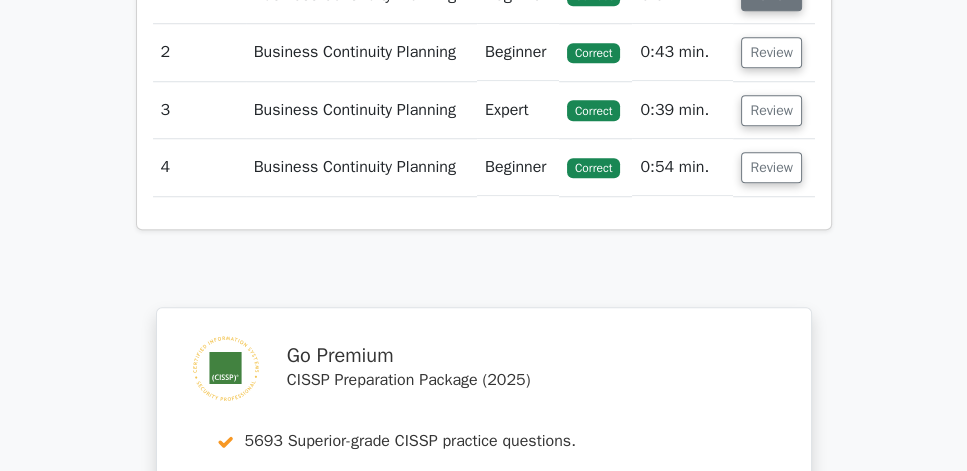 click on "Review" at bounding box center [771, -5] 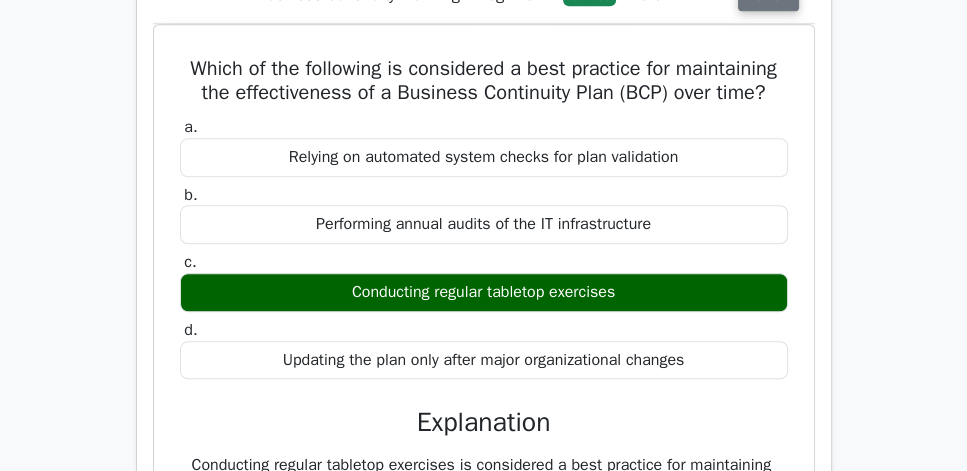 click on "Review" at bounding box center (768, -5) 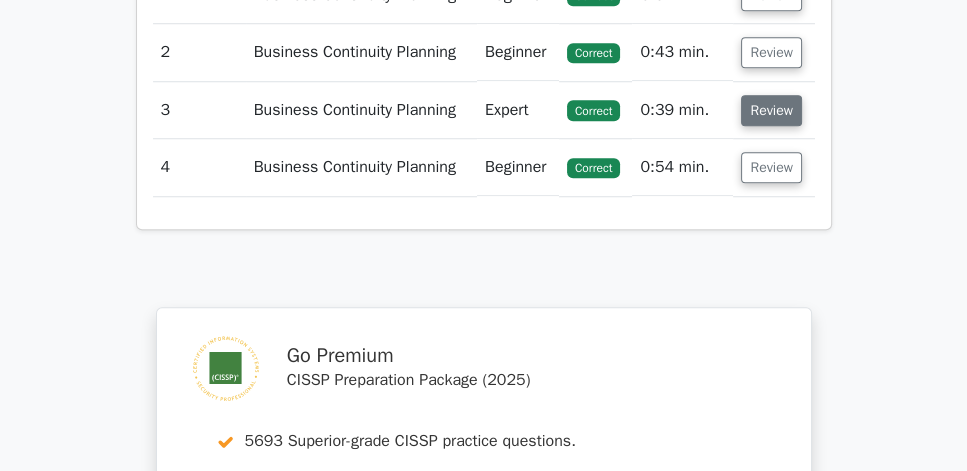 click on "Review" at bounding box center [771, 110] 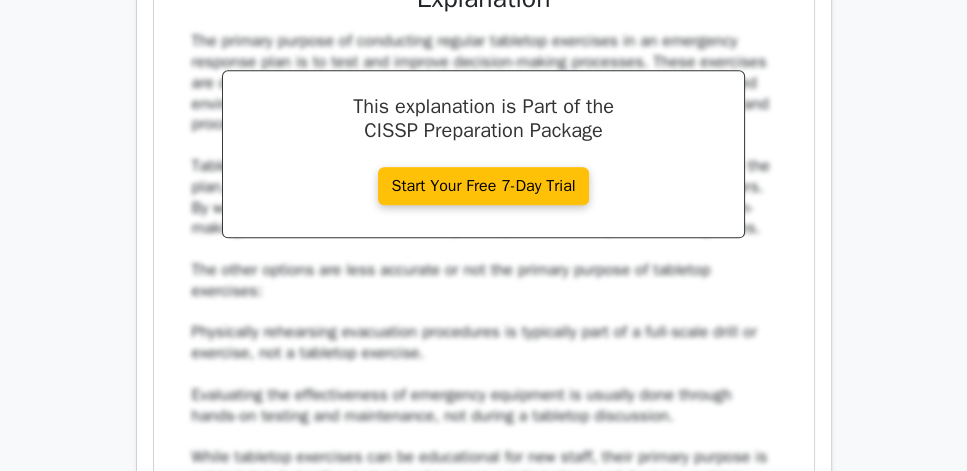 scroll, scrollTop: 1883, scrollLeft: 0, axis: vertical 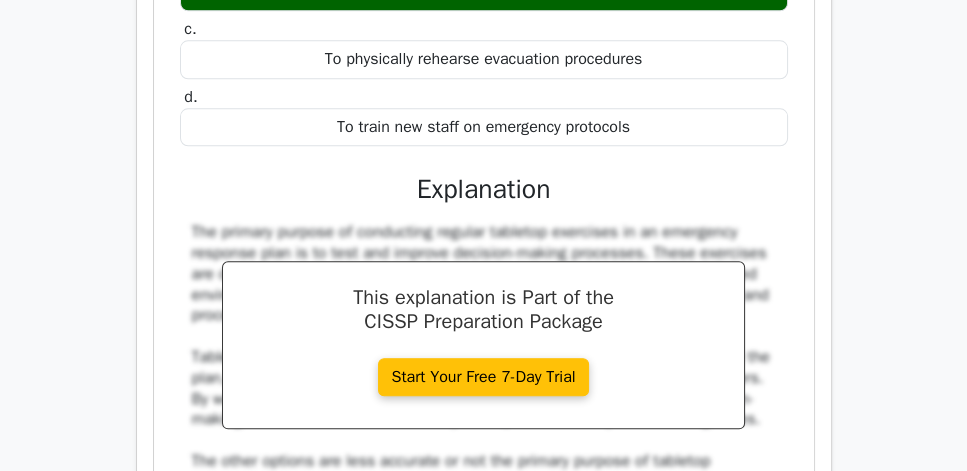 drag, startPoint x: 182, startPoint y: 13, endPoint x: 665, endPoint y: 320, distance: 572.3094 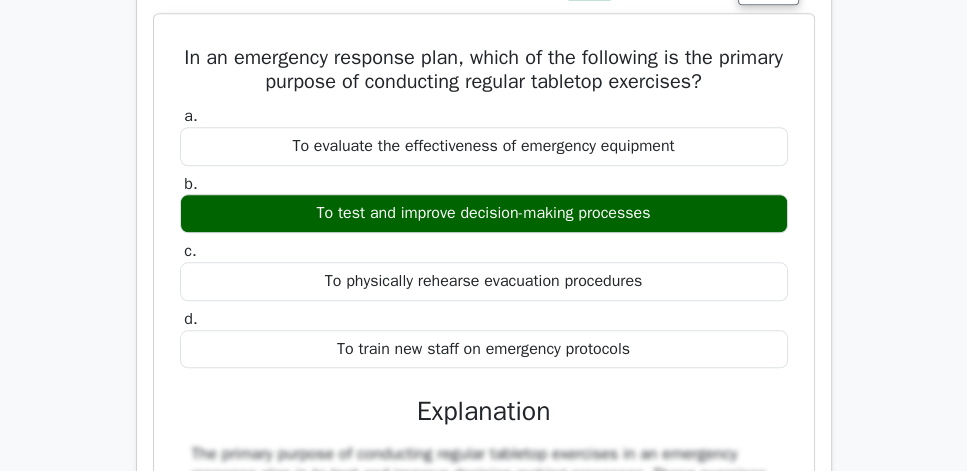 scroll, scrollTop: 1655, scrollLeft: 0, axis: vertical 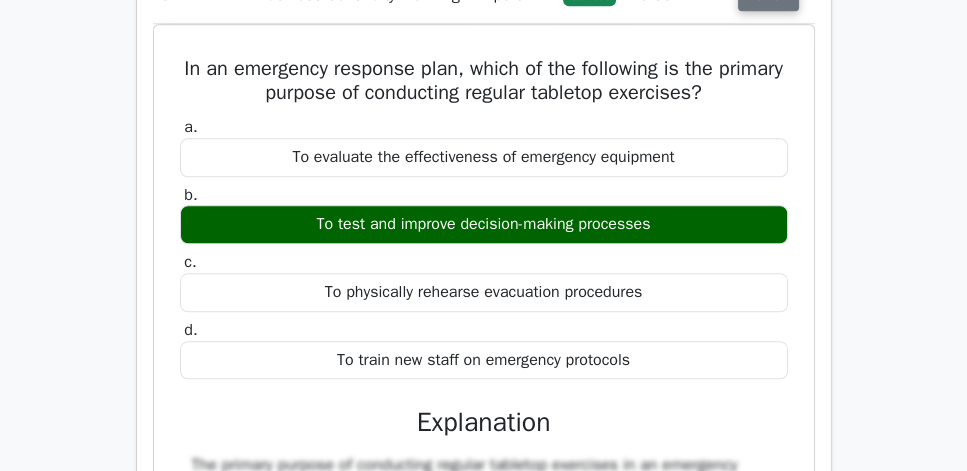 click on "Review" at bounding box center [768, -5] 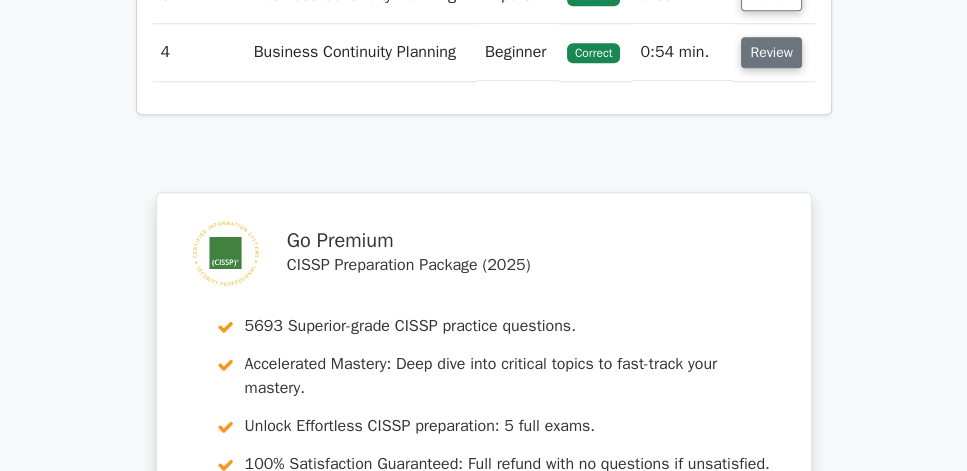 click on "Review" at bounding box center [771, 52] 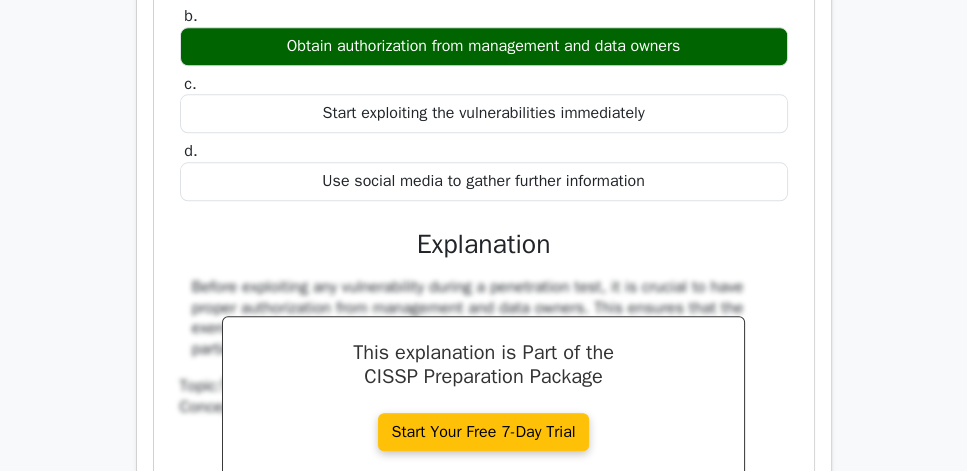 scroll, scrollTop: 1940, scrollLeft: 0, axis: vertical 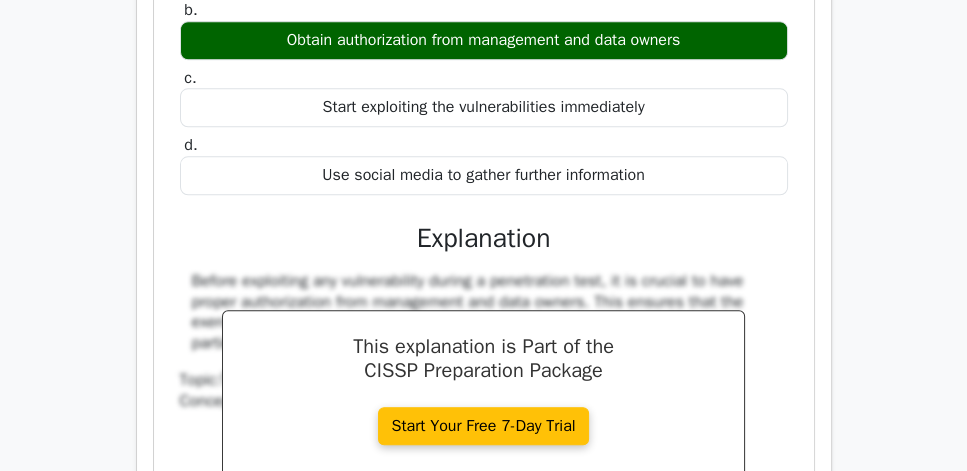 drag, startPoint x: 177, startPoint y: 51, endPoint x: 629, endPoint y: 95, distance: 454.13654 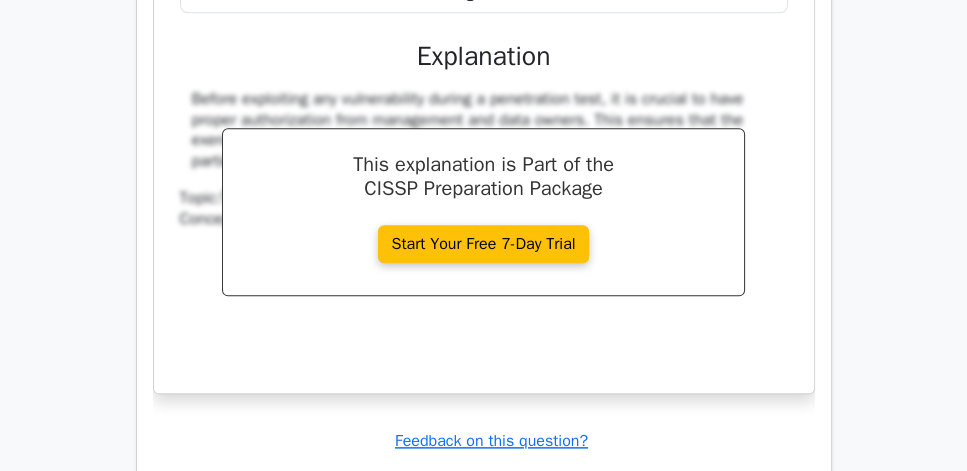 scroll, scrollTop: 1940, scrollLeft: 0, axis: vertical 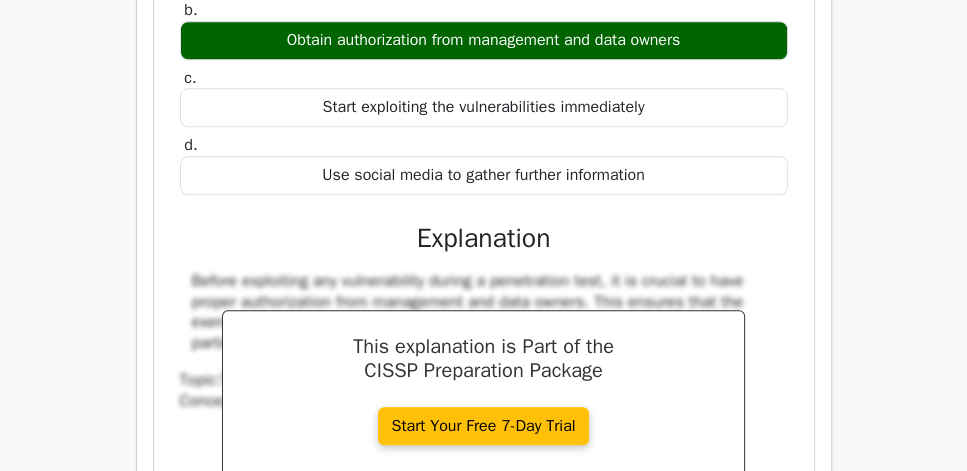 click on "Your organization’s IT security team is conducting a penetration testing exercise. During the exercise, two team members suggest different vulnerabilities that could be targeted. What should be done before exploiting the vulnerability?" at bounding box center [484, -127] 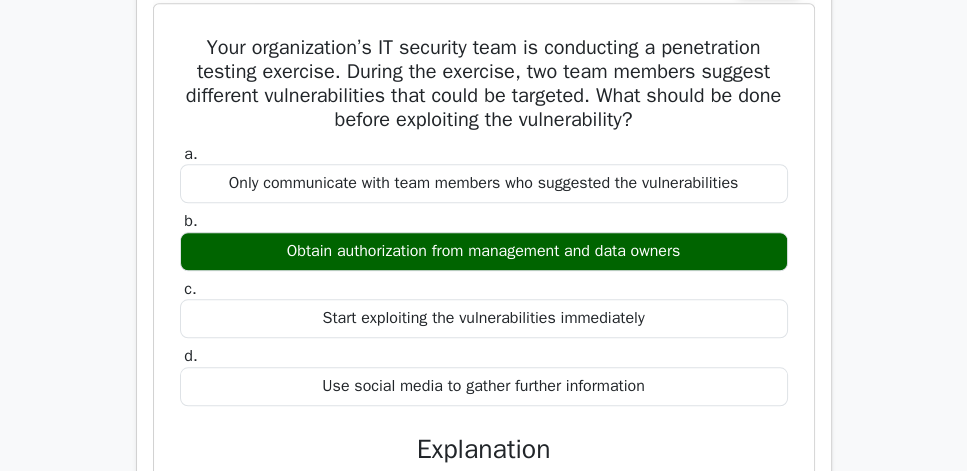 scroll, scrollTop: 1712, scrollLeft: 0, axis: vertical 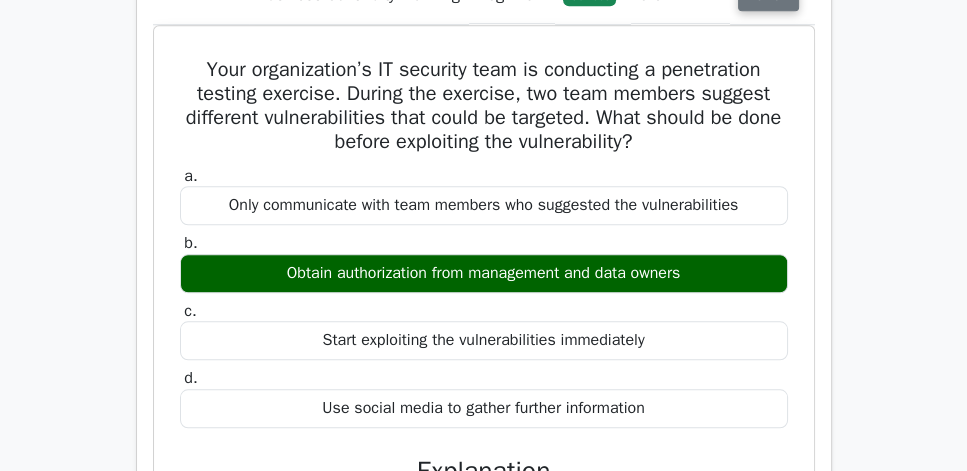 click on "Review" at bounding box center (768, -5) 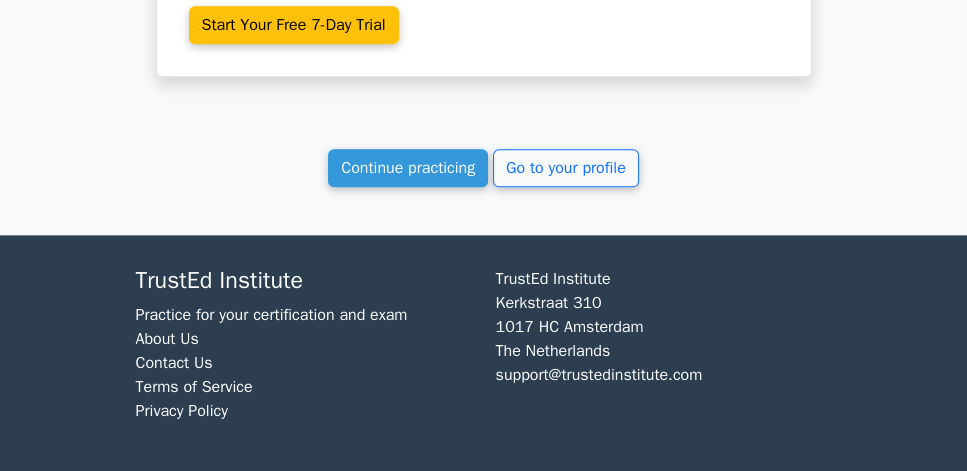 scroll, scrollTop: 2340, scrollLeft: 0, axis: vertical 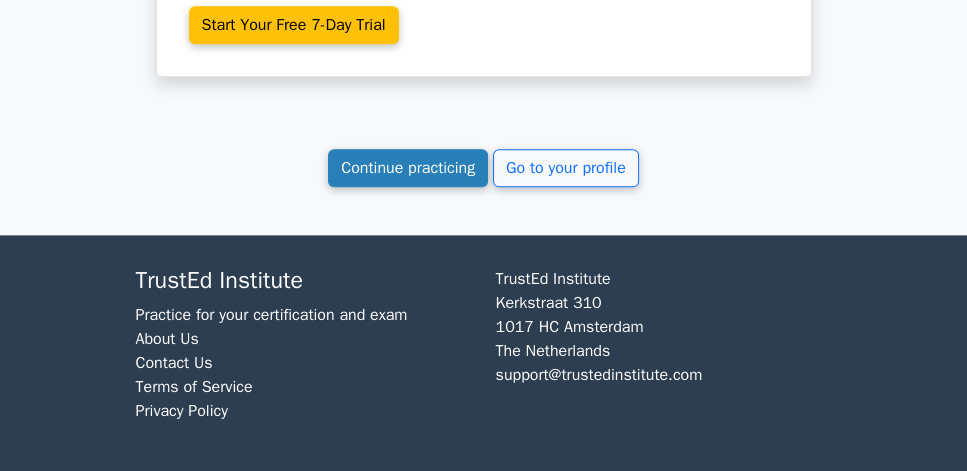 click on "Continue practicing" at bounding box center (408, 168) 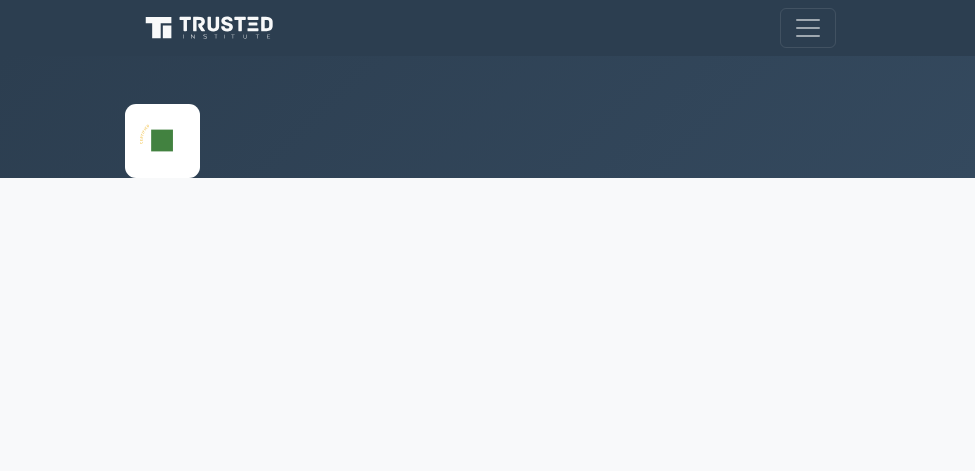 scroll, scrollTop: 0, scrollLeft: 0, axis: both 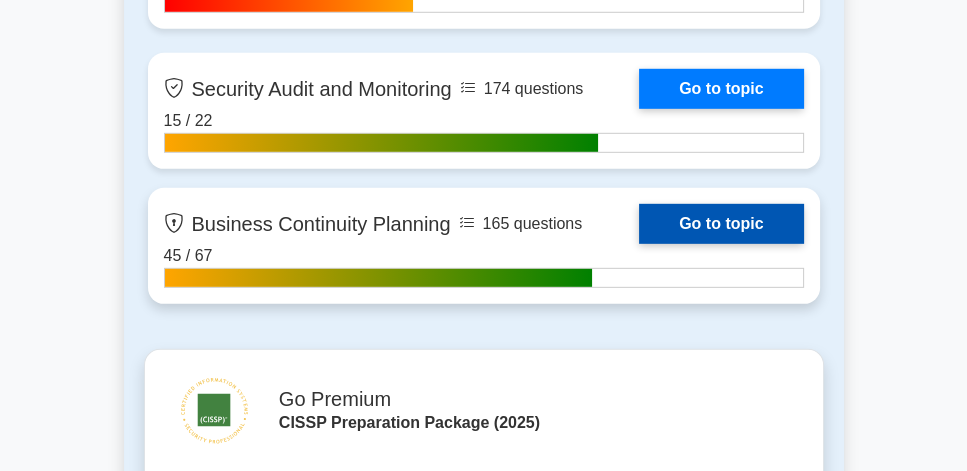 click on "Go to topic" at bounding box center [721, 224] 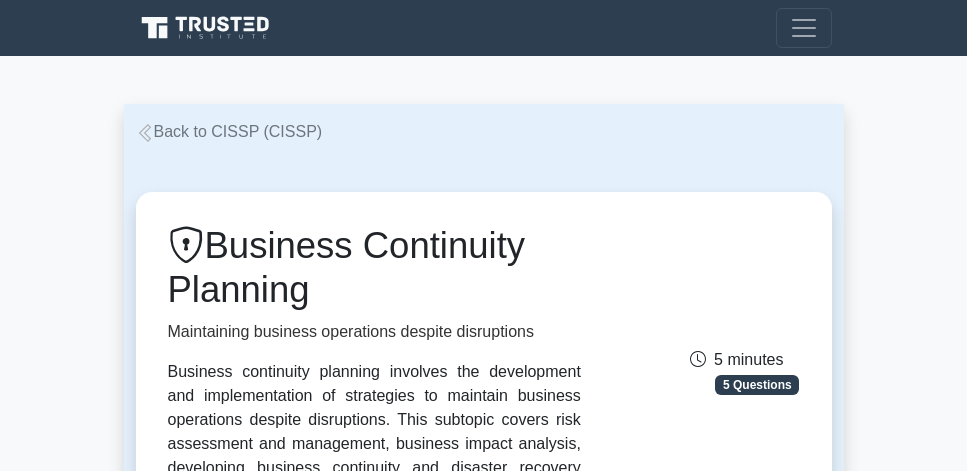 scroll, scrollTop: 0, scrollLeft: 0, axis: both 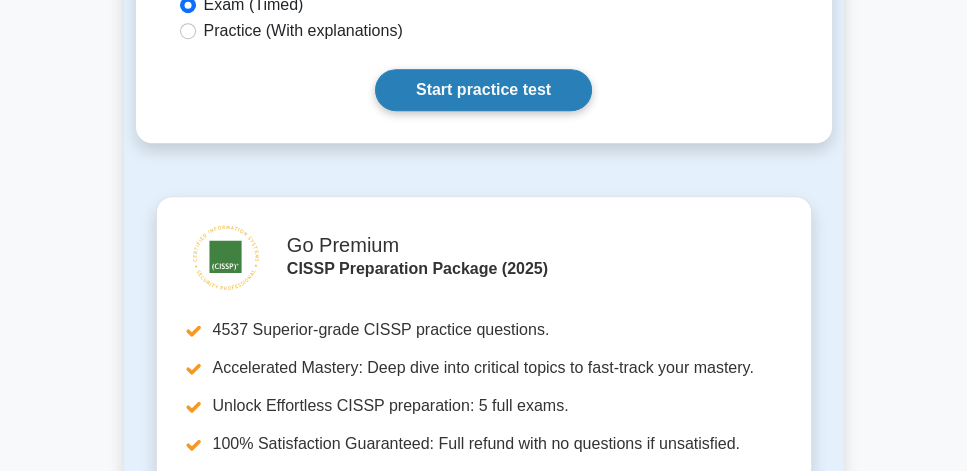 click on "Start practice test" at bounding box center [483, 90] 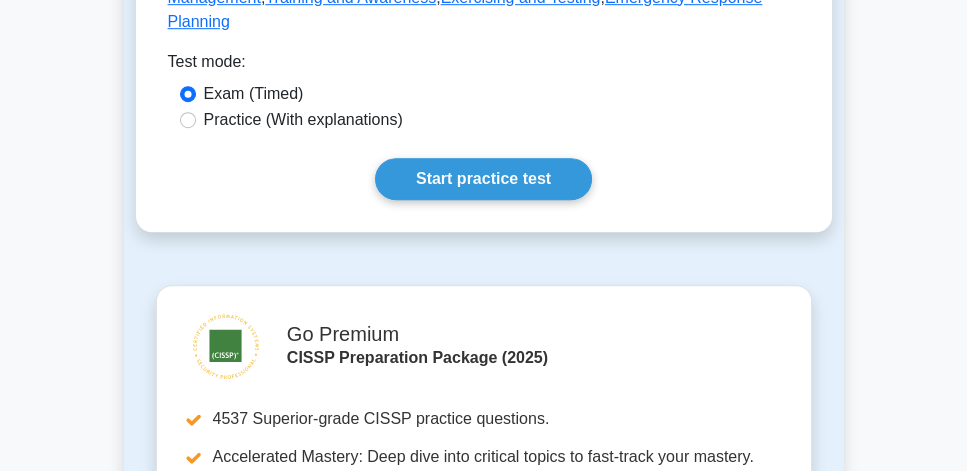 scroll, scrollTop: 971, scrollLeft: 0, axis: vertical 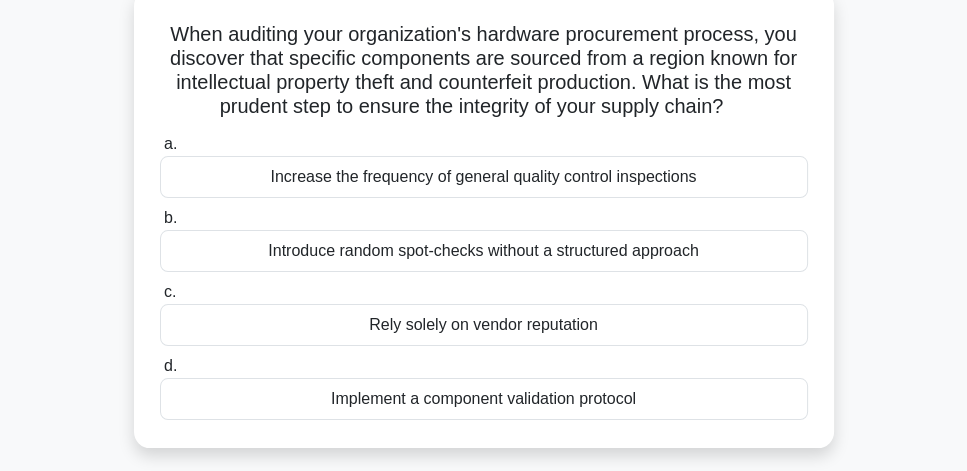 click on "Implement a component validation protocol" at bounding box center [484, 399] 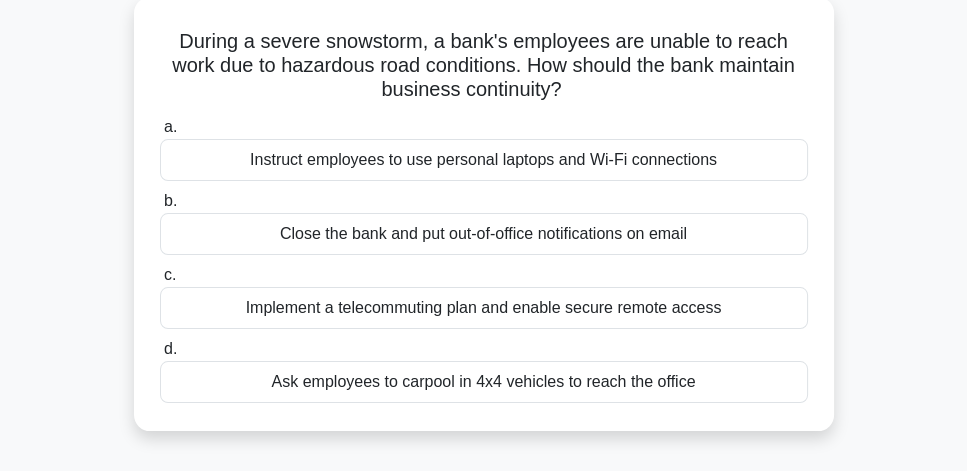 scroll, scrollTop: 114, scrollLeft: 0, axis: vertical 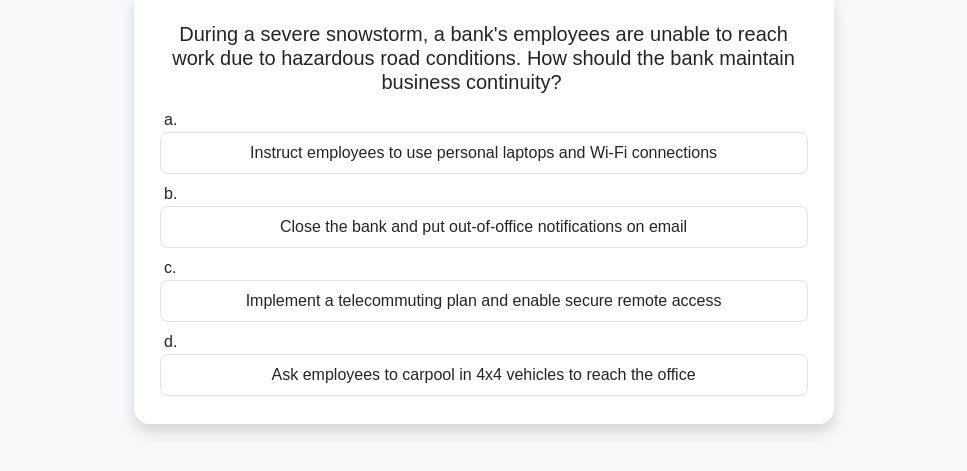 click on "Implement a telecommuting plan and enable secure remote access" at bounding box center (484, 301) 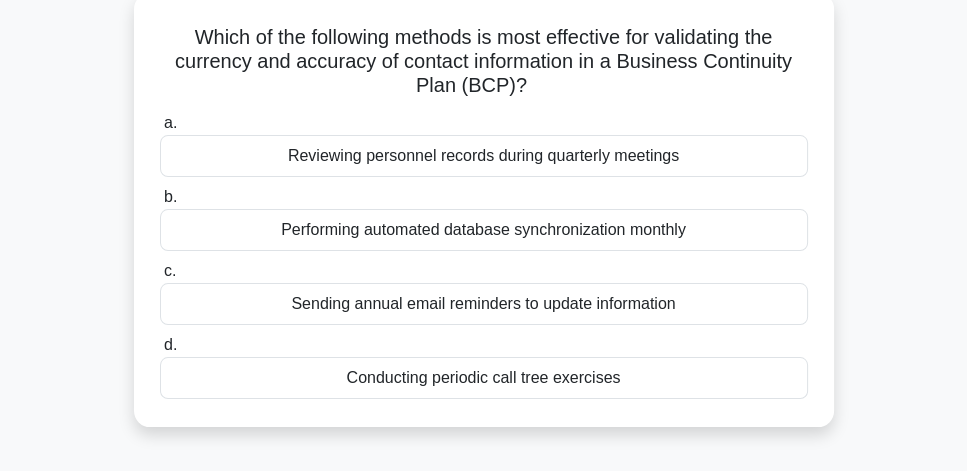 scroll, scrollTop: 114, scrollLeft: 0, axis: vertical 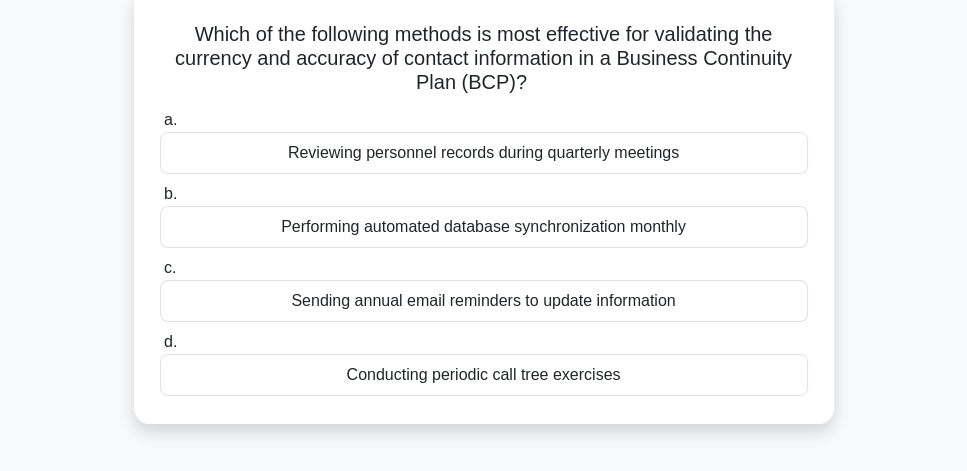 click on "Conducting periodic call tree exercises" at bounding box center [484, 375] 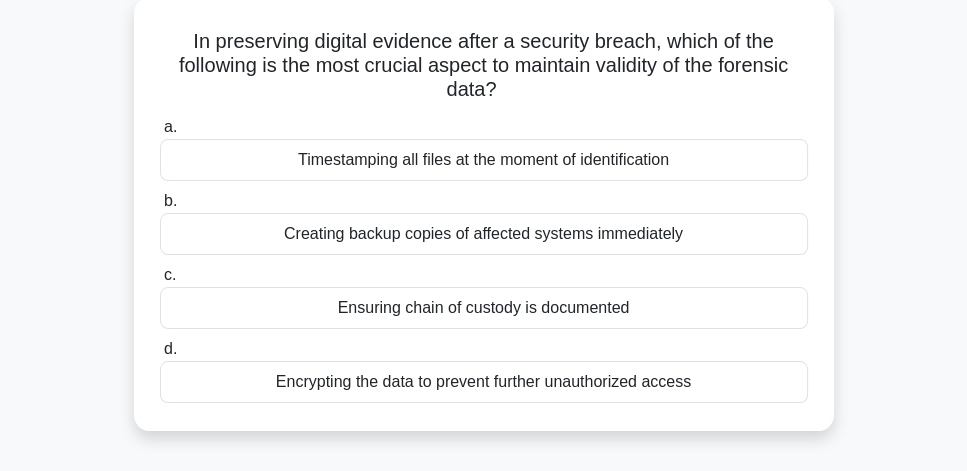 scroll, scrollTop: 114, scrollLeft: 0, axis: vertical 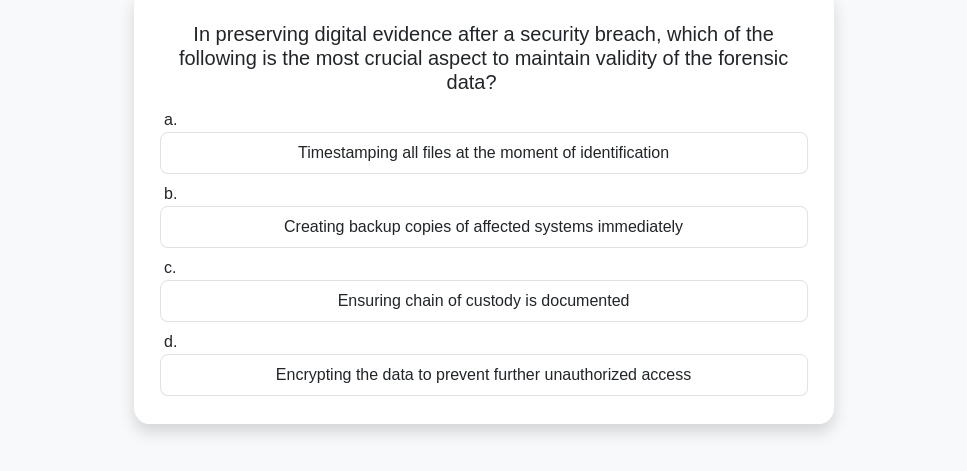 click on "Ensuring chain of custody is documented" at bounding box center (484, 301) 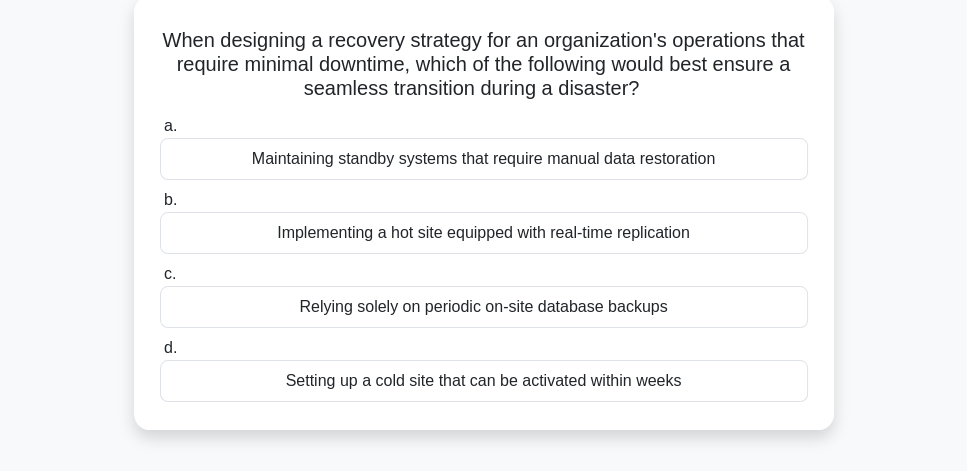 scroll, scrollTop: 114, scrollLeft: 0, axis: vertical 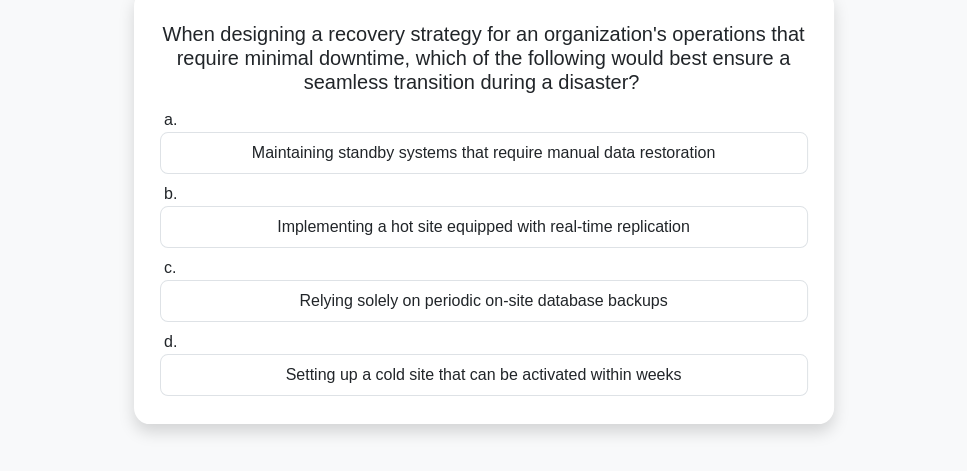 click on "Implementing a hot site equipped with real-time replication" at bounding box center (484, 227) 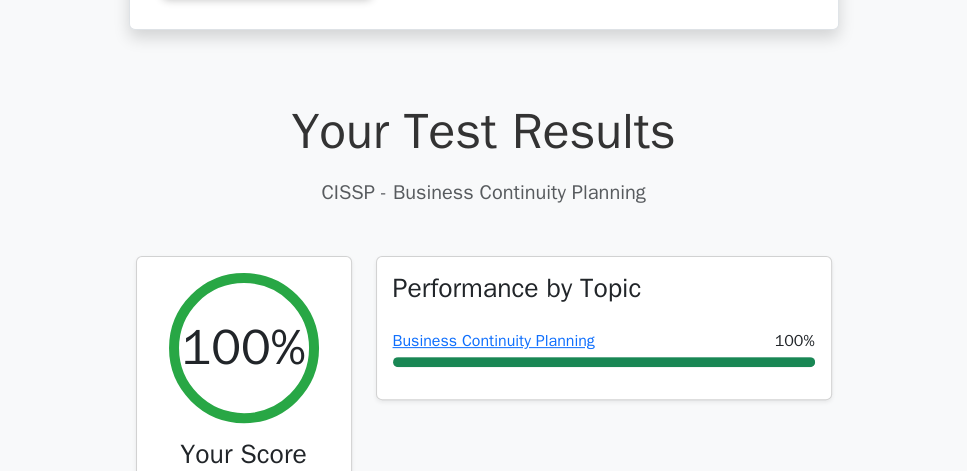 scroll, scrollTop: 641, scrollLeft: 0, axis: vertical 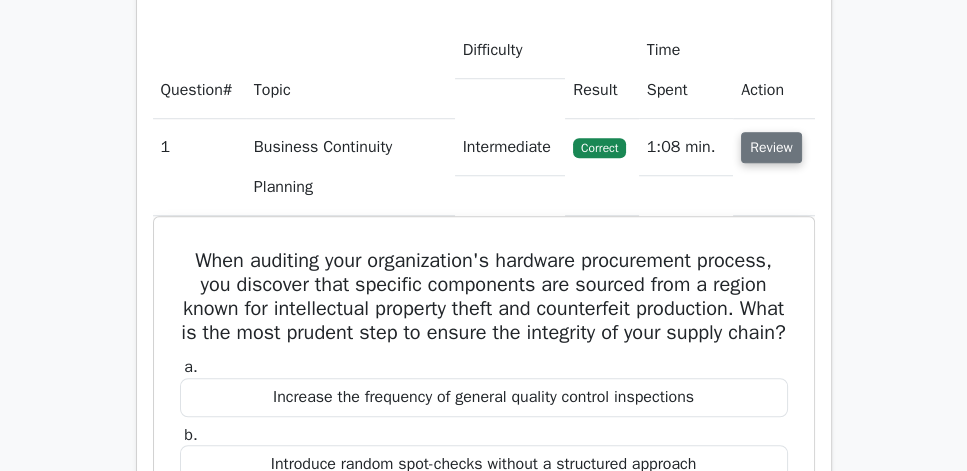 click on "Review" at bounding box center [771, 147] 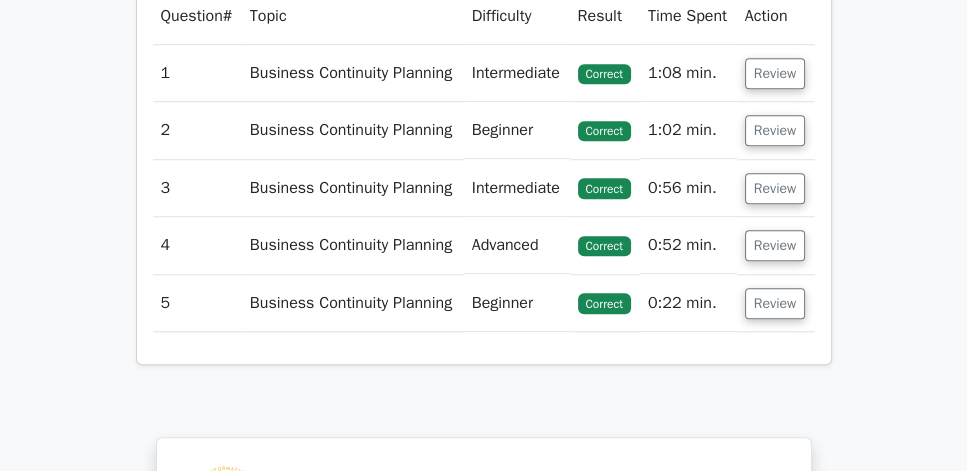scroll, scrollTop: 1428, scrollLeft: 0, axis: vertical 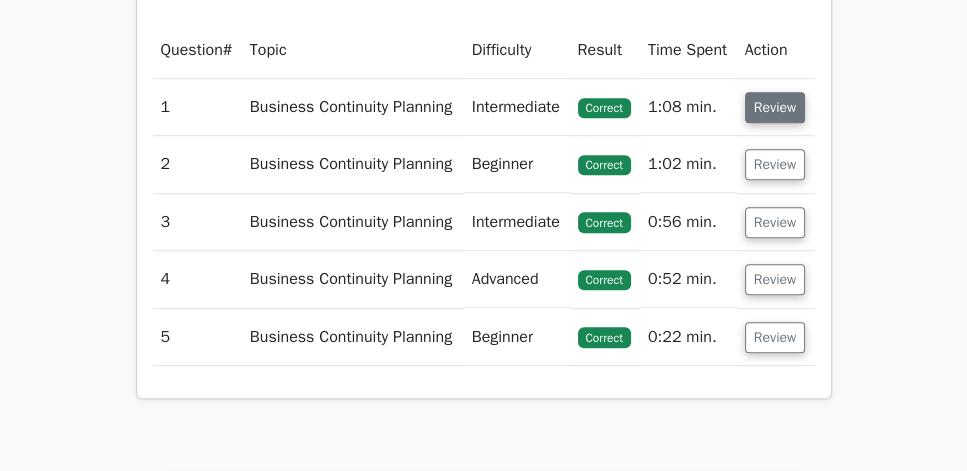click on "Review" at bounding box center [775, 107] 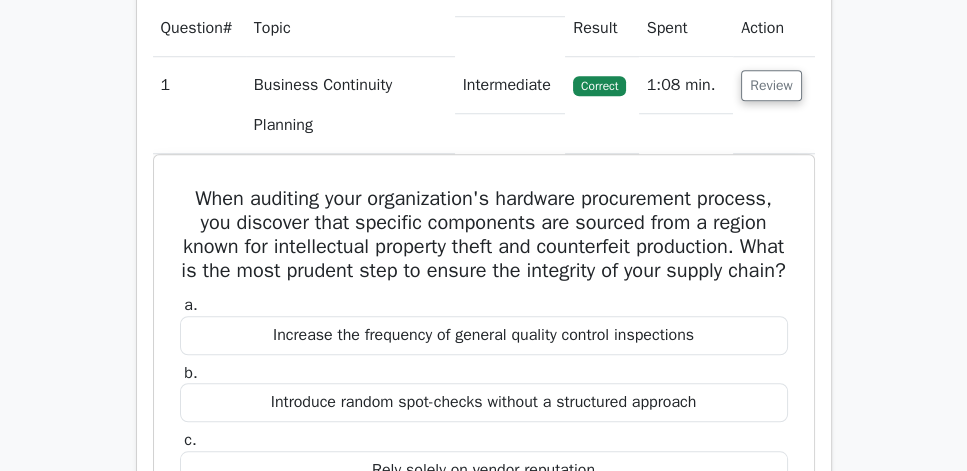 scroll, scrollTop: 1485, scrollLeft: 0, axis: vertical 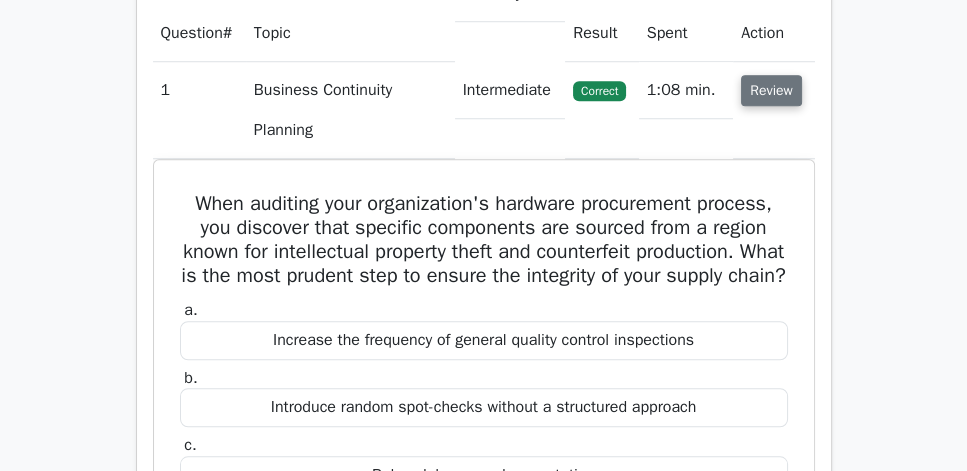 click on "Review" at bounding box center [771, 90] 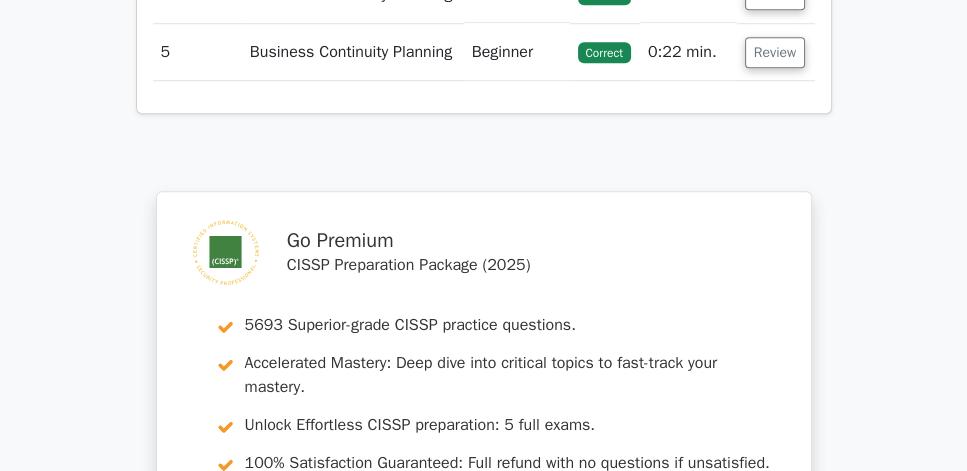 scroll, scrollTop: 1714, scrollLeft: 0, axis: vertical 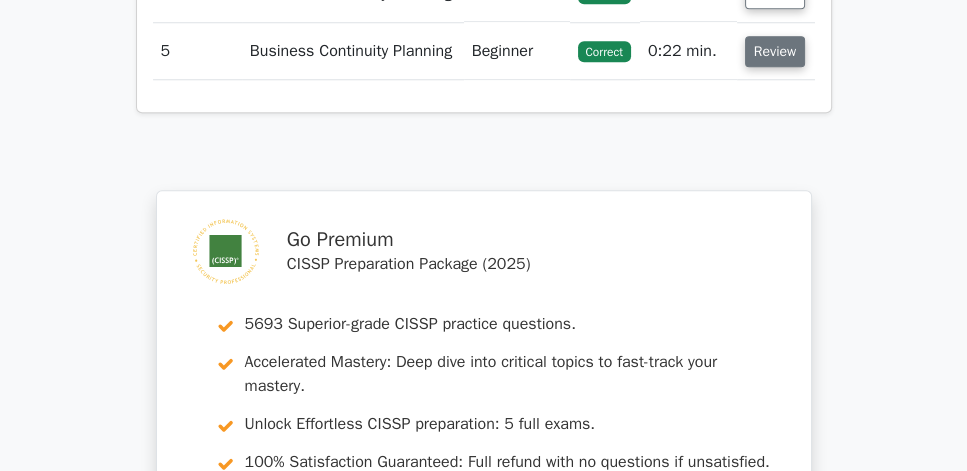 click on "Review" at bounding box center (775, 51) 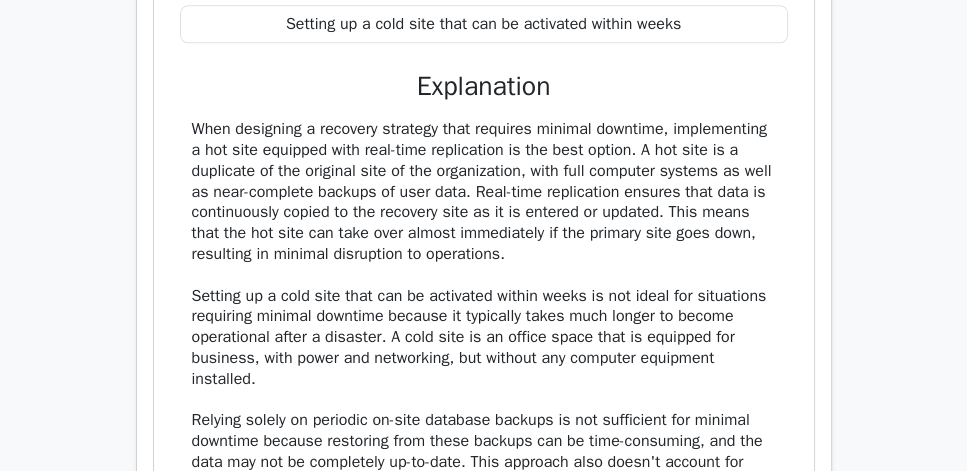 scroll, scrollTop: 2457, scrollLeft: 0, axis: vertical 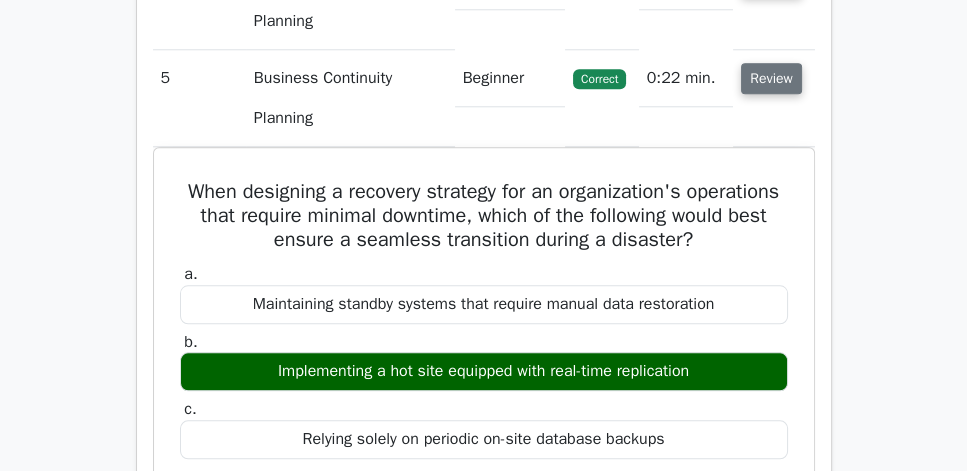 click on "Review" at bounding box center [771, 78] 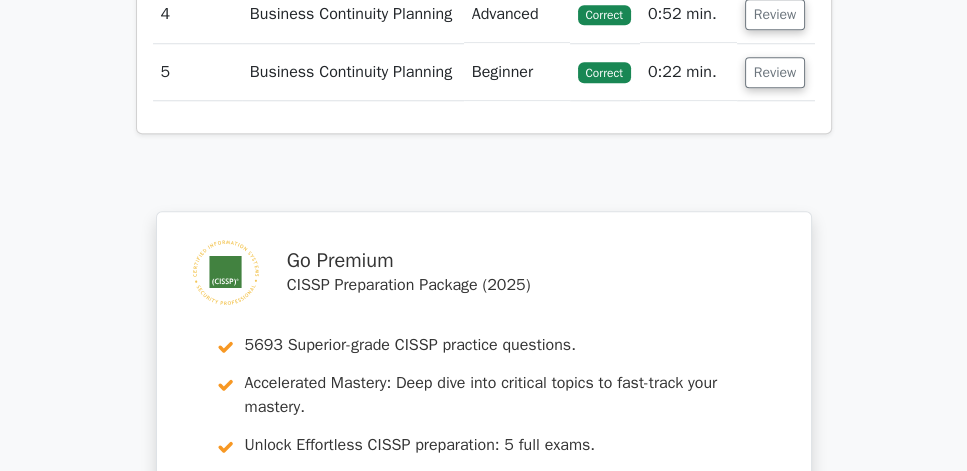 scroll, scrollTop: 1657, scrollLeft: 0, axis: vertical 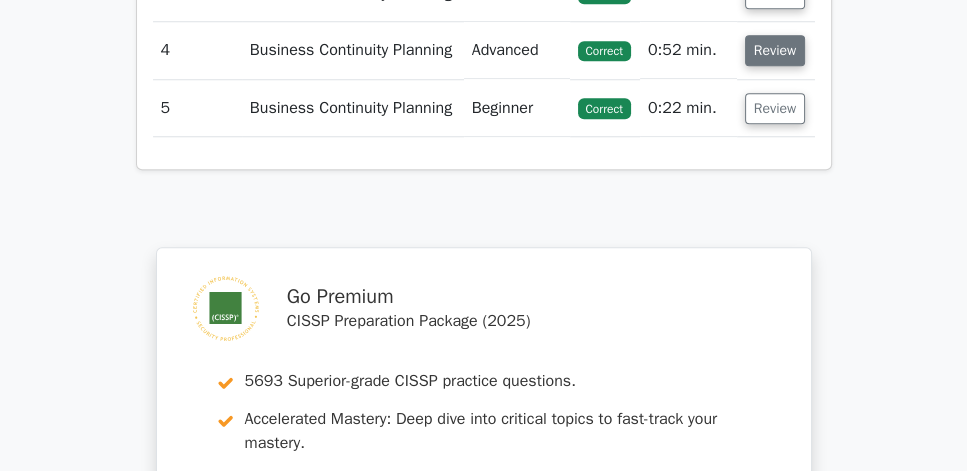 click on "Review" at bounding box center [775, 50] 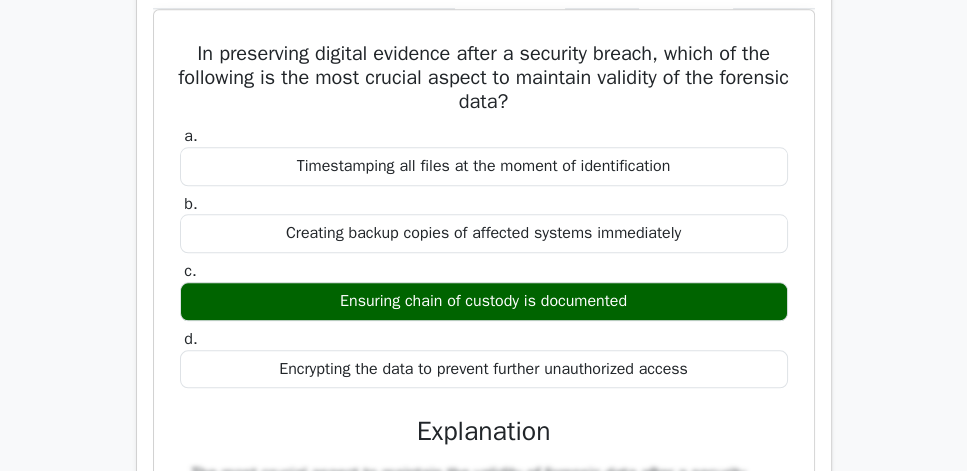 scroll, scrollTop: 1942, scrollLeft: 0, axis: vertical 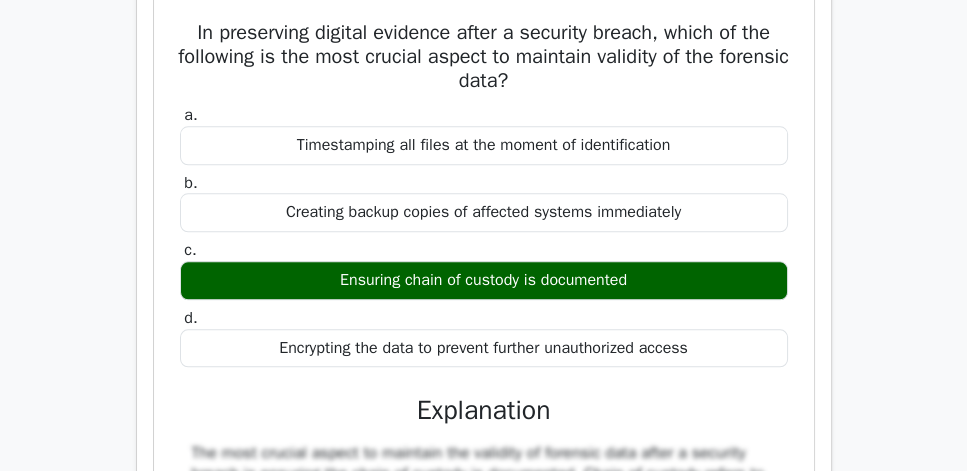 drag, startPoint x: 185, startPoint y: 50, endPoint x: 718, endPoint y: 367, distance: 620.14355 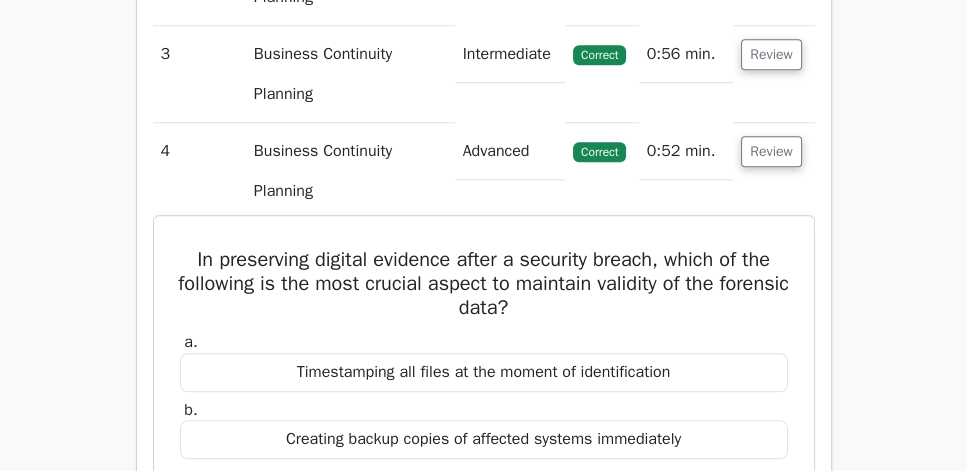 scroll, scrollTop: 1714, scrollLeft: 0, axis: vertical 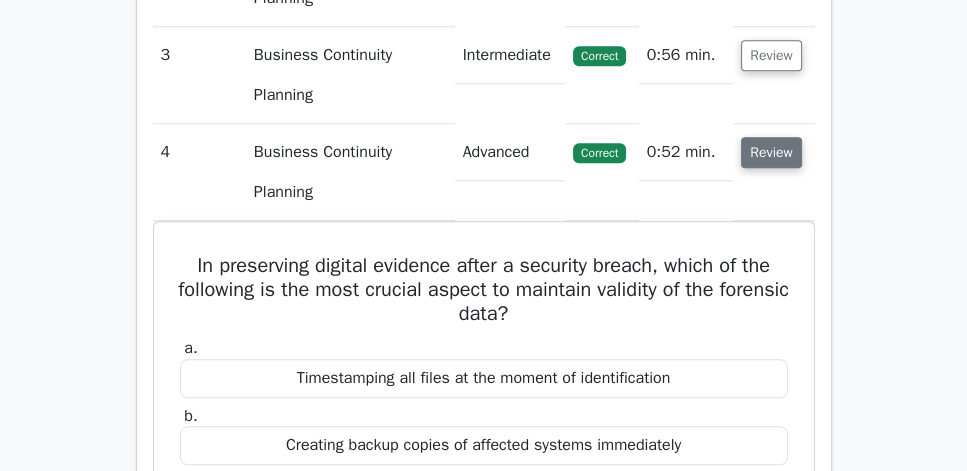click on "Review" at bounding box center [771, 152] 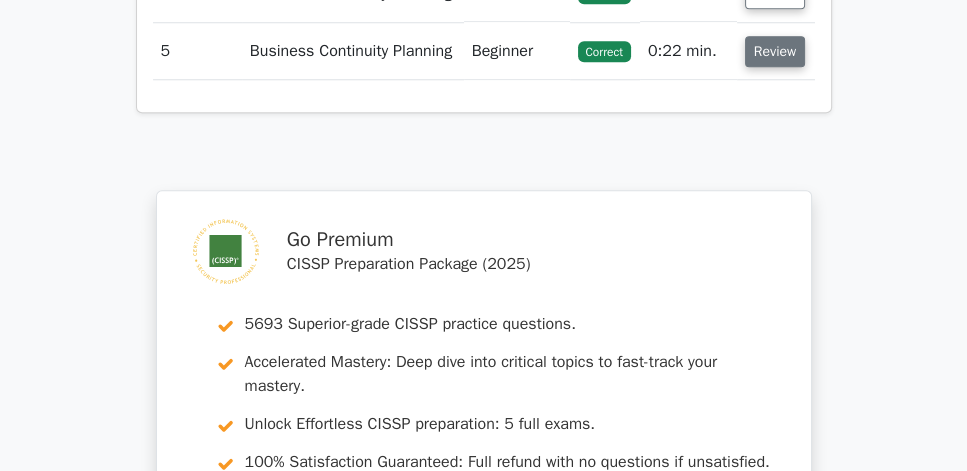 click on "Review" at bounding box center [775, 51] 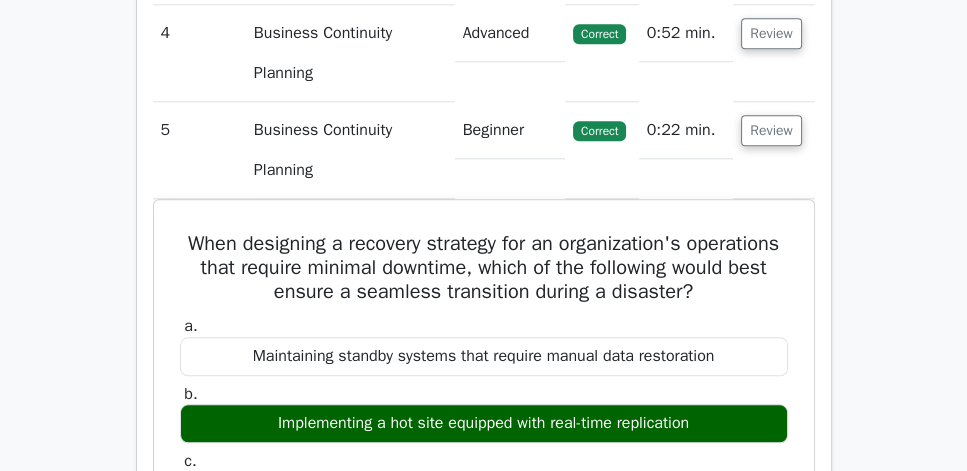 scroll, scrollTop: 1771, scrollLeft: 0, axis: vertical 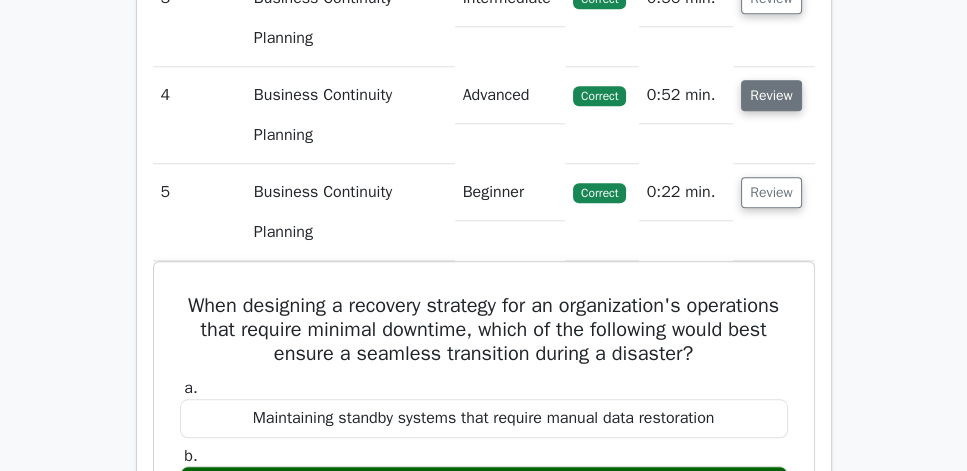 click on "Review" at bounding box center (771, 95) 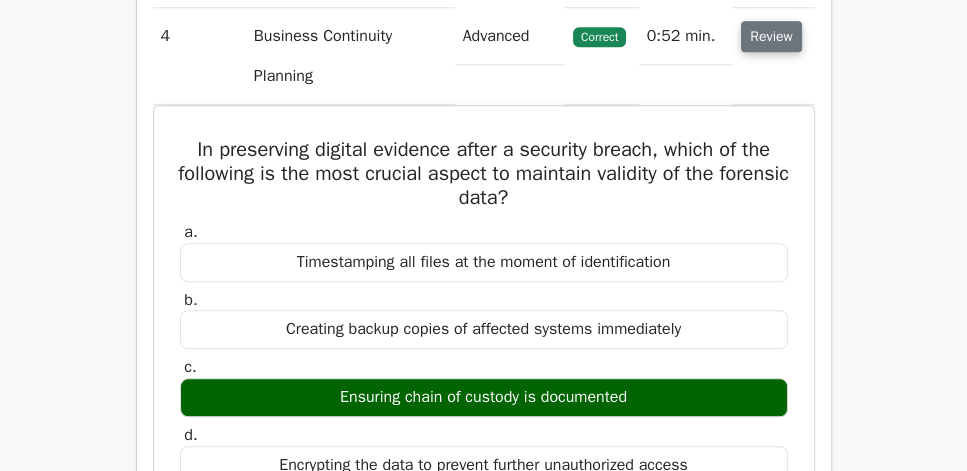 scroll, scrollTop: 1828, scrollLeft: 0, axis: vertical 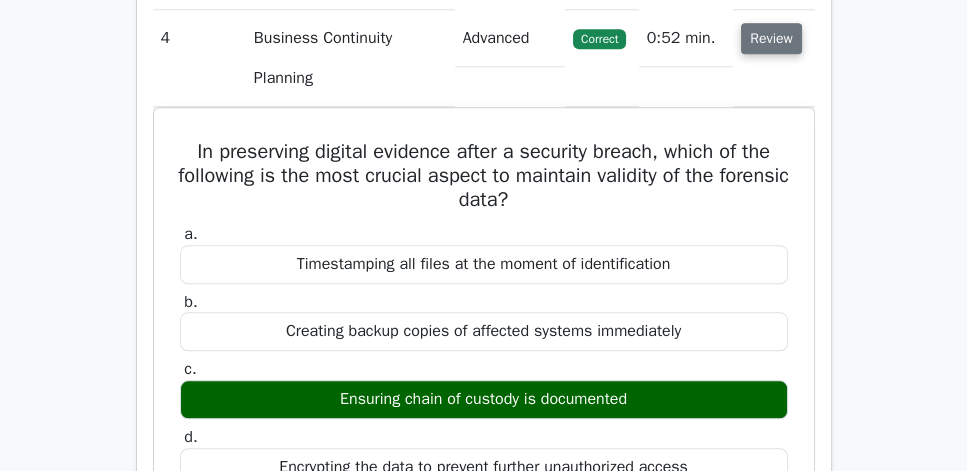 click on "Review" at bounding box center (771, 38) 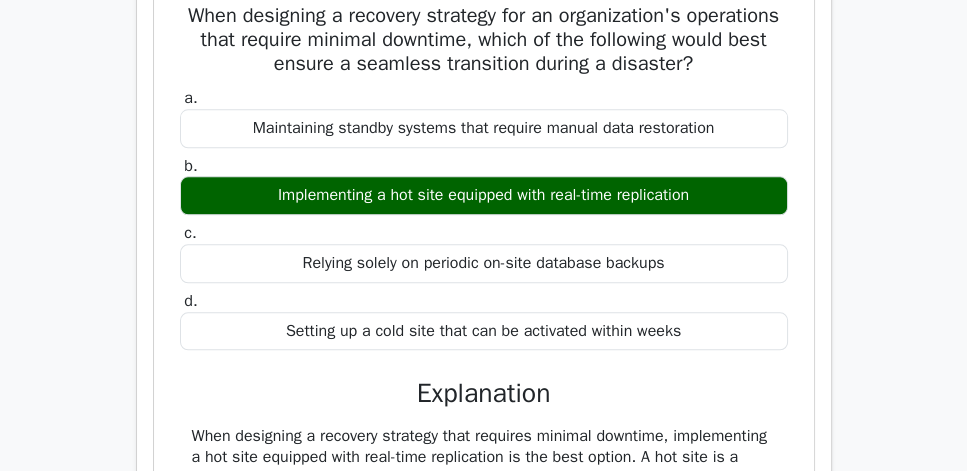 scroll, scrollTop: 2057, scrollLeft: 0, axis: vertical 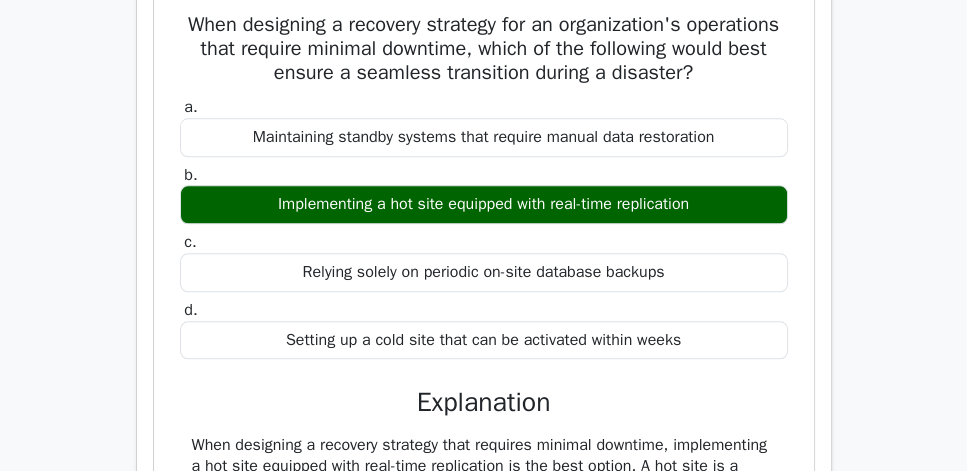 click on "Go Premium
CISSP Preparation Package (2025)
5693 Superior-grade  CISSP practice questions.
Accelerated Mastery: Deep dive into critical topics to fast-track your mastery.
Unlock Effortless CISSP preparation: 5 full exams.
100% Satisfaction Guaranteed: Full refund with no questions if unsatisfied.
Bonus:  If you upgrade now you get upgraded access to  all courses
Risk-Free Decision:" at bounding box center (483, -97) 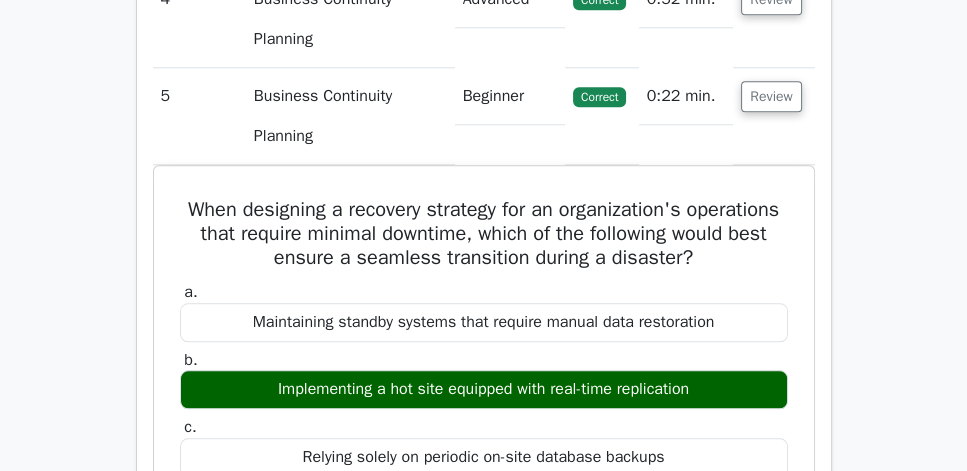 scroll, scrollTop: 1828, scrollLeft: 0, axis: vertical 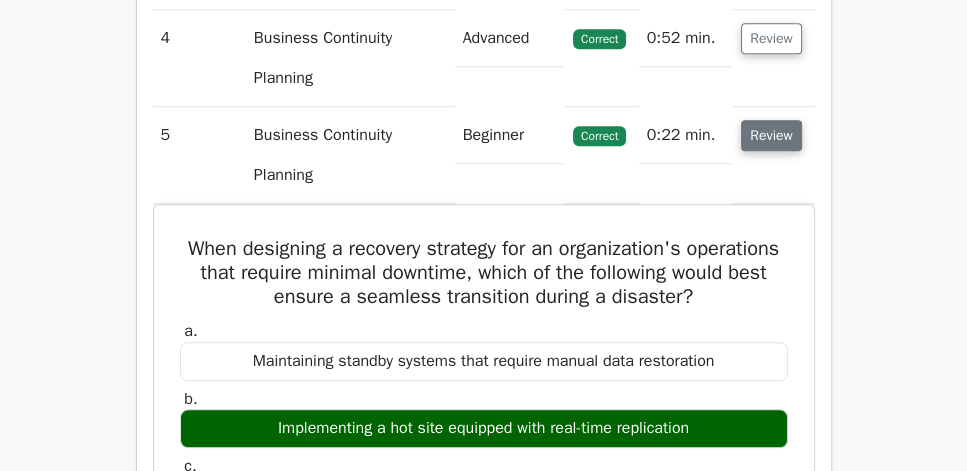 click on "Review" at bounding box center (771, 135) 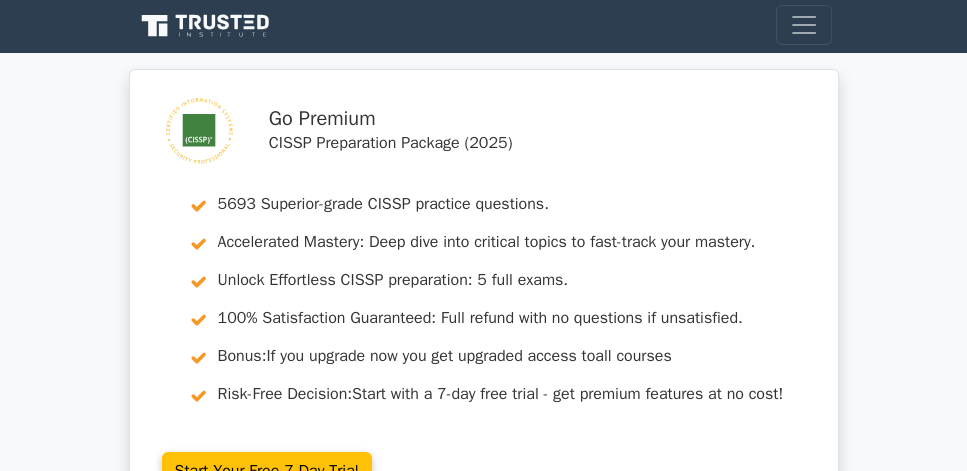 scroll, scrollTop: 0, scrollLeft: 0, axis: both 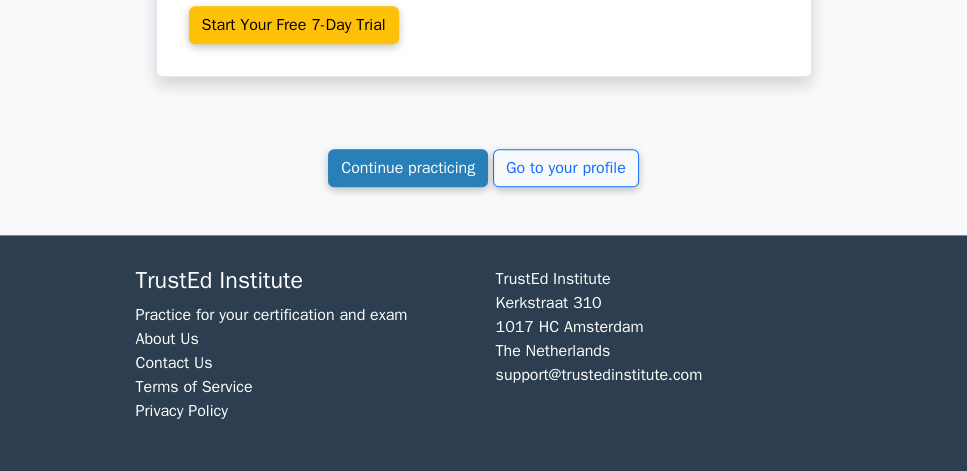 click on "Continue practicing" at bounding box center [408, 168] 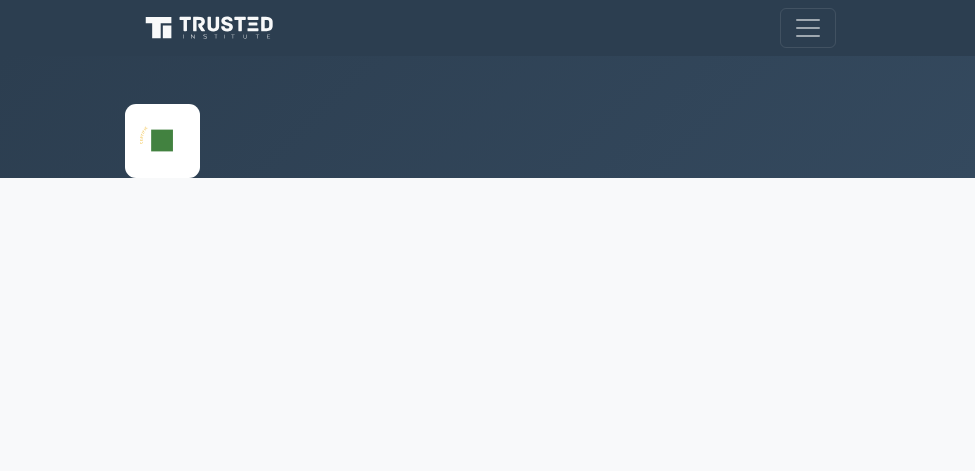 scroll, scrollTop: 0, scrollLeft: 0, axis: both 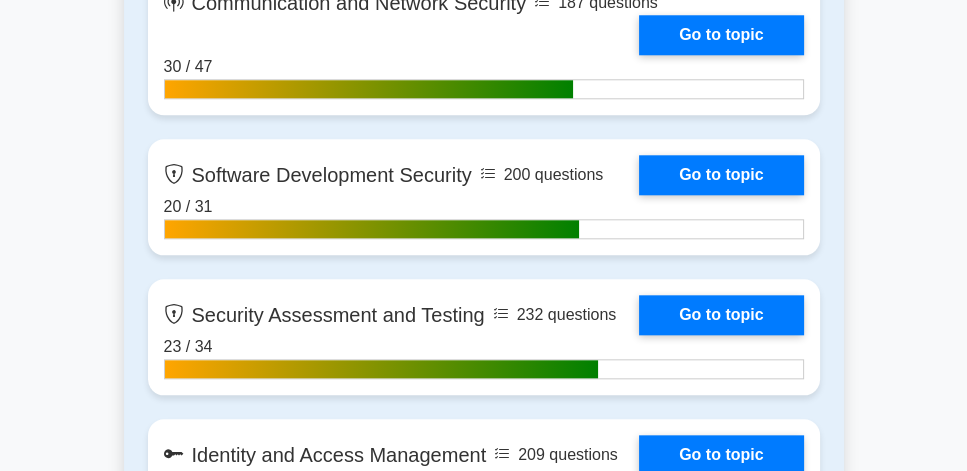 drag, startPoint x: 972, startPoint y: 301, endPoint x: 974, endPoint y: 128, distance: 173.01157 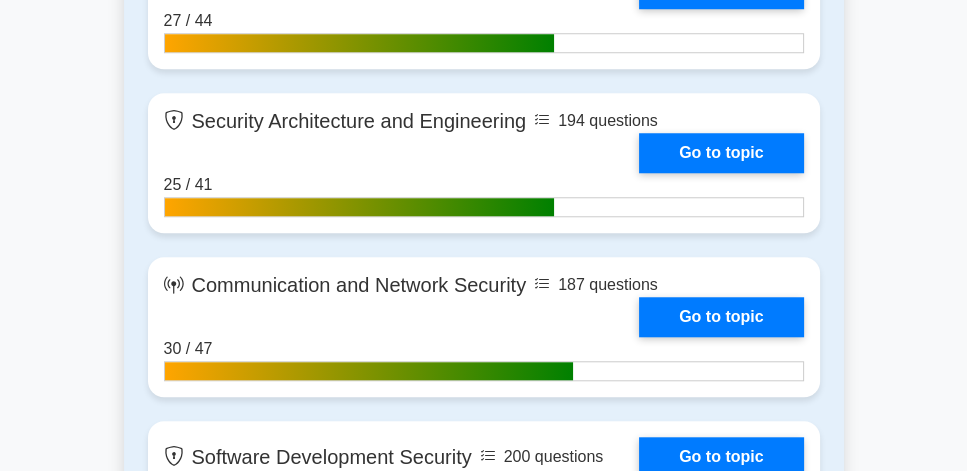 scroll, scrollTop: 1614, scrollLeft: 0, axis: vertical 